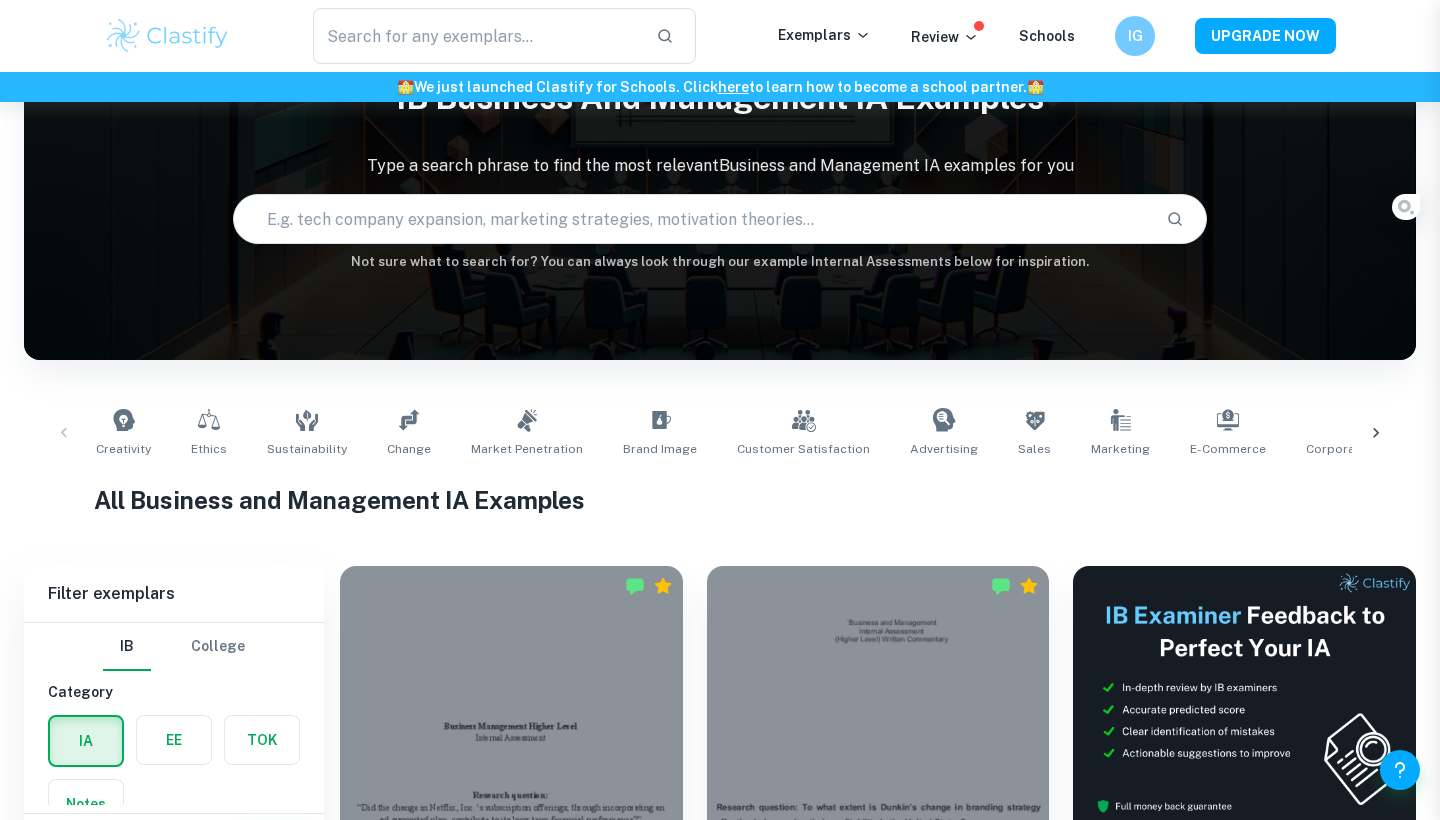 scroll, scrollTop: 110, scrollLeft: 0, axis: vertical 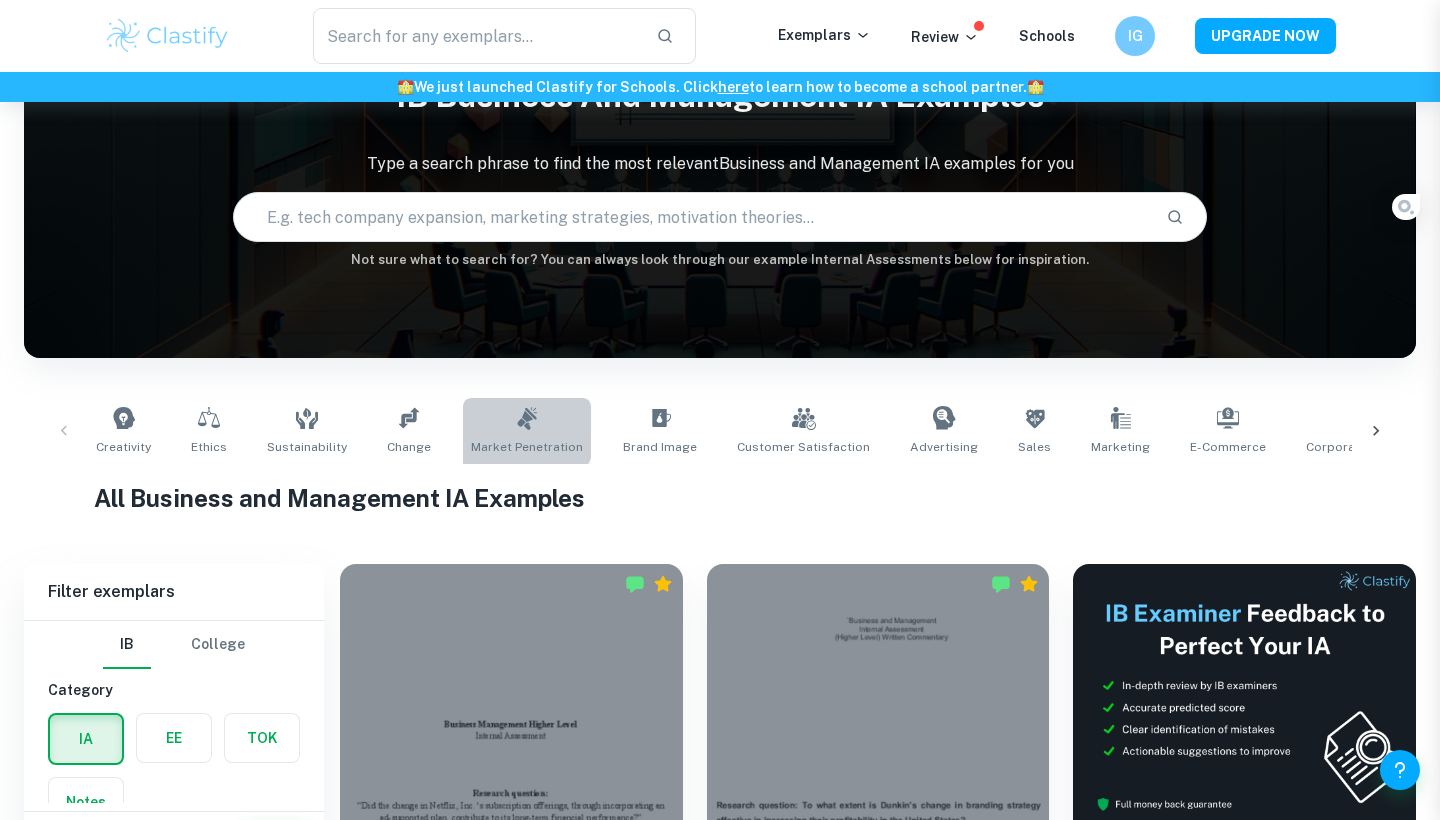 click 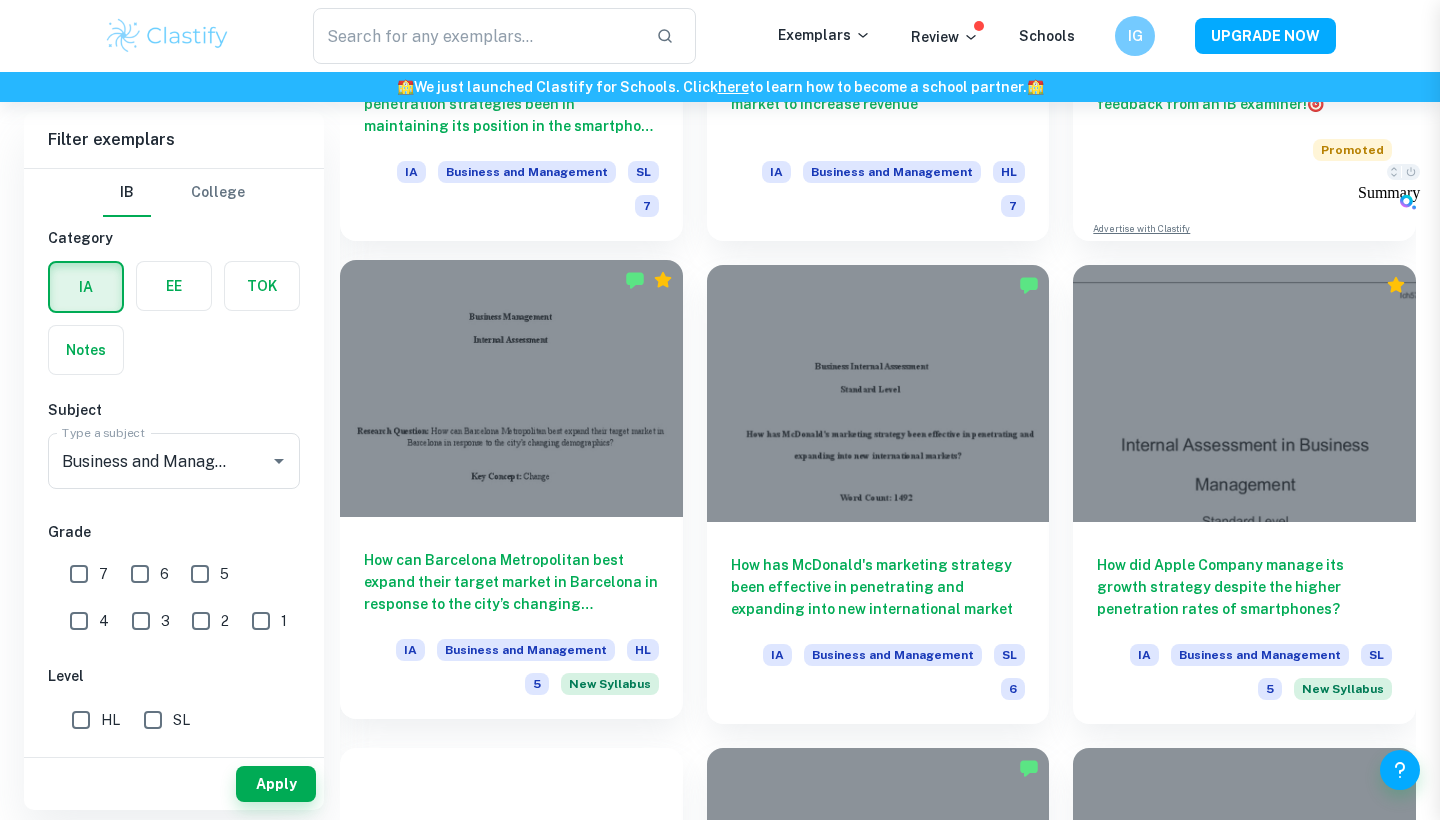 scroll, scrollTop: 897, scrollLeft: 0, axis: vertical 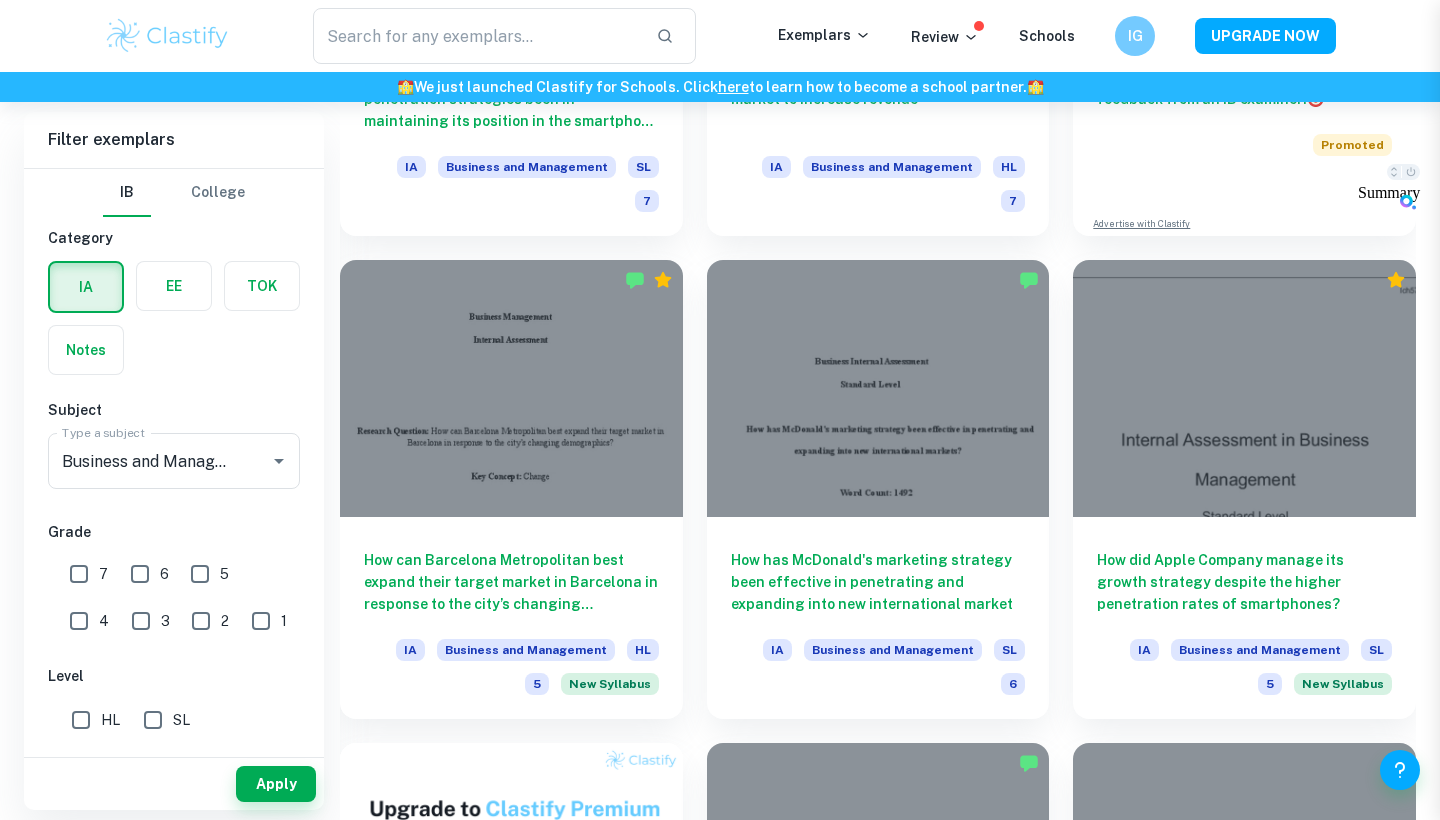 click on "7" at bounding box center (79, 574) 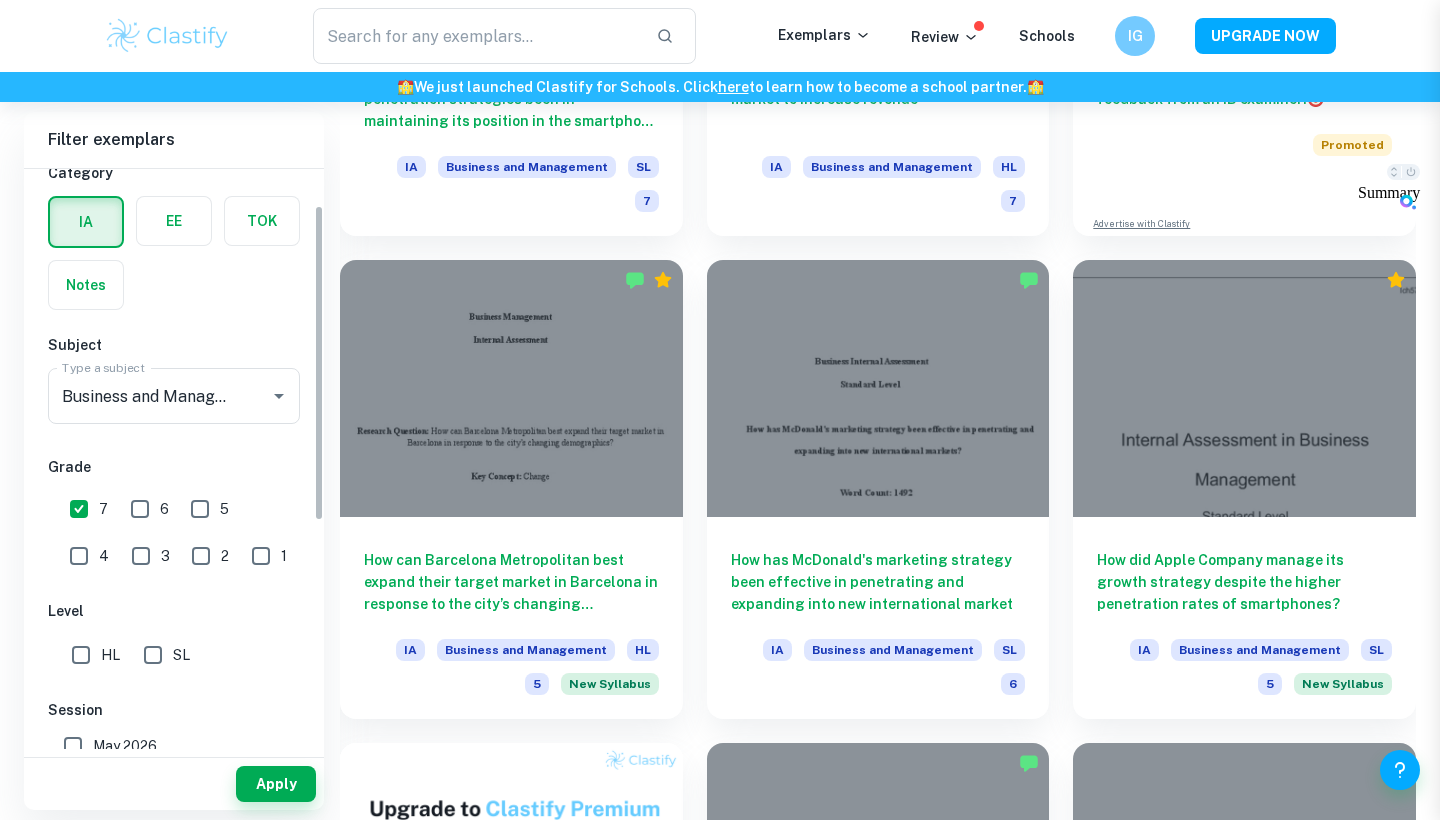 scroll, scrollTop: 67, scrollLeft: 0, axis: vertical 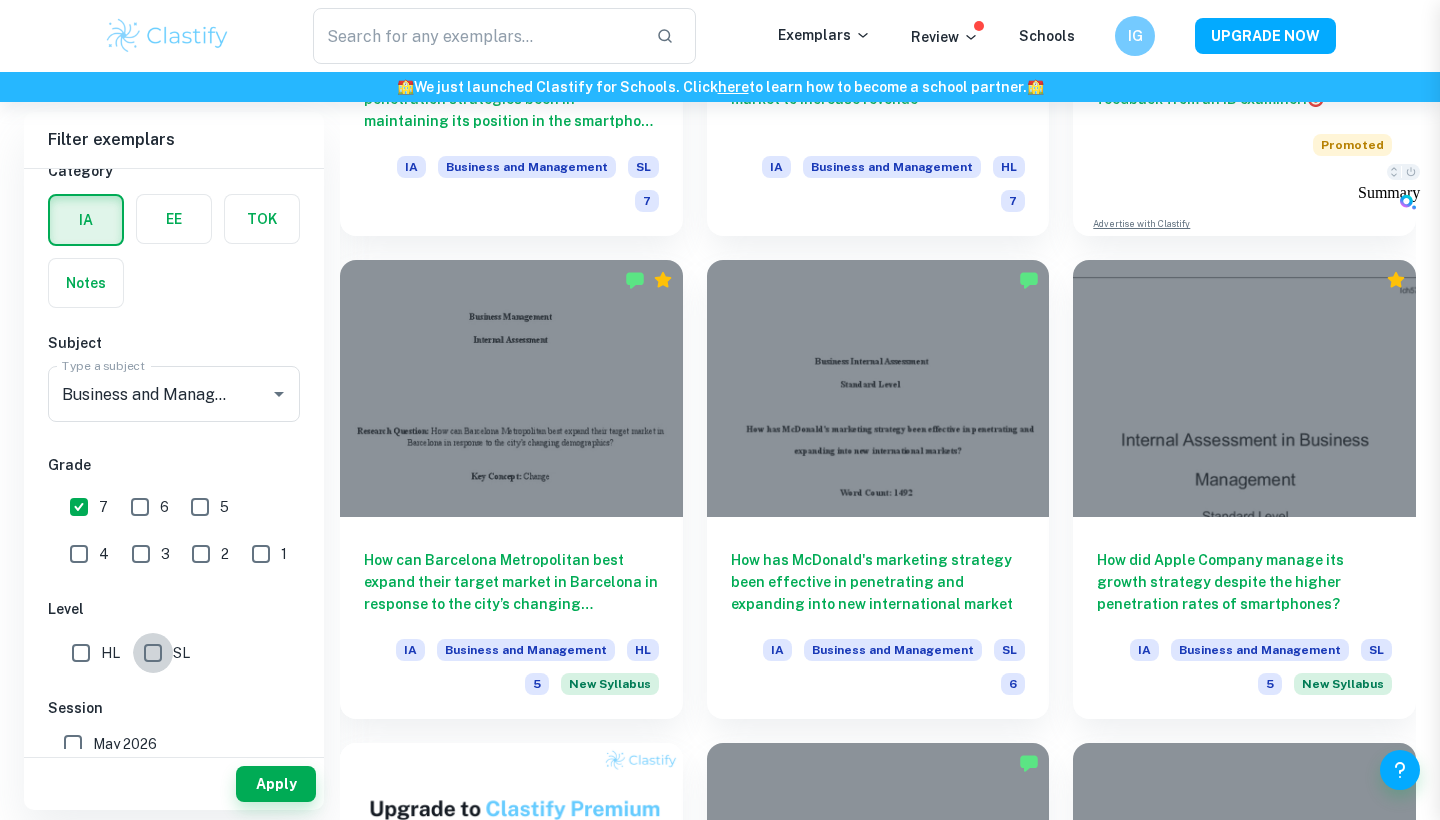 click on "SL" at bounding box center (153, 653) 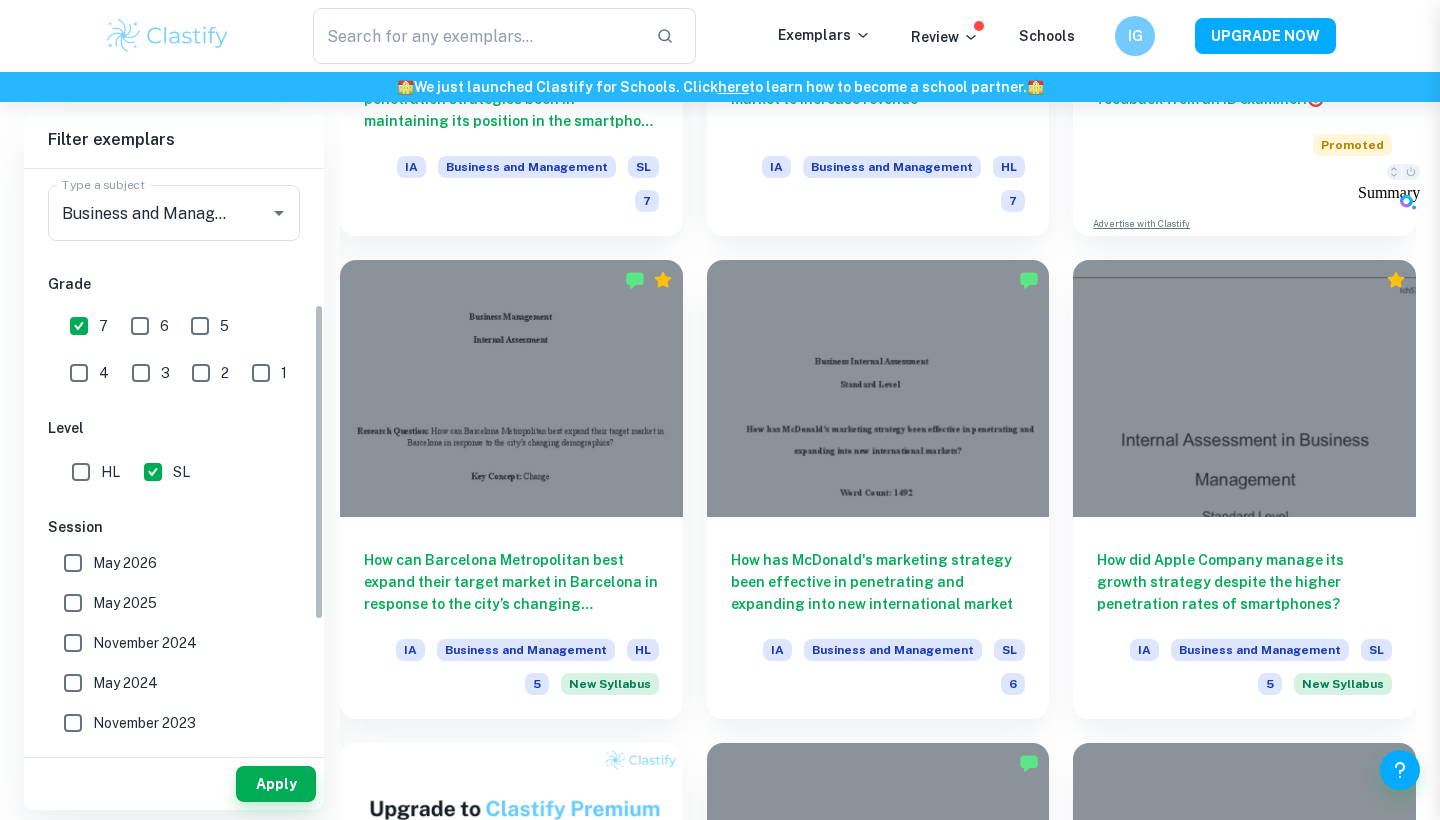 scroll, scrollTop: 282, scrollLeft: 0, axis: vertical 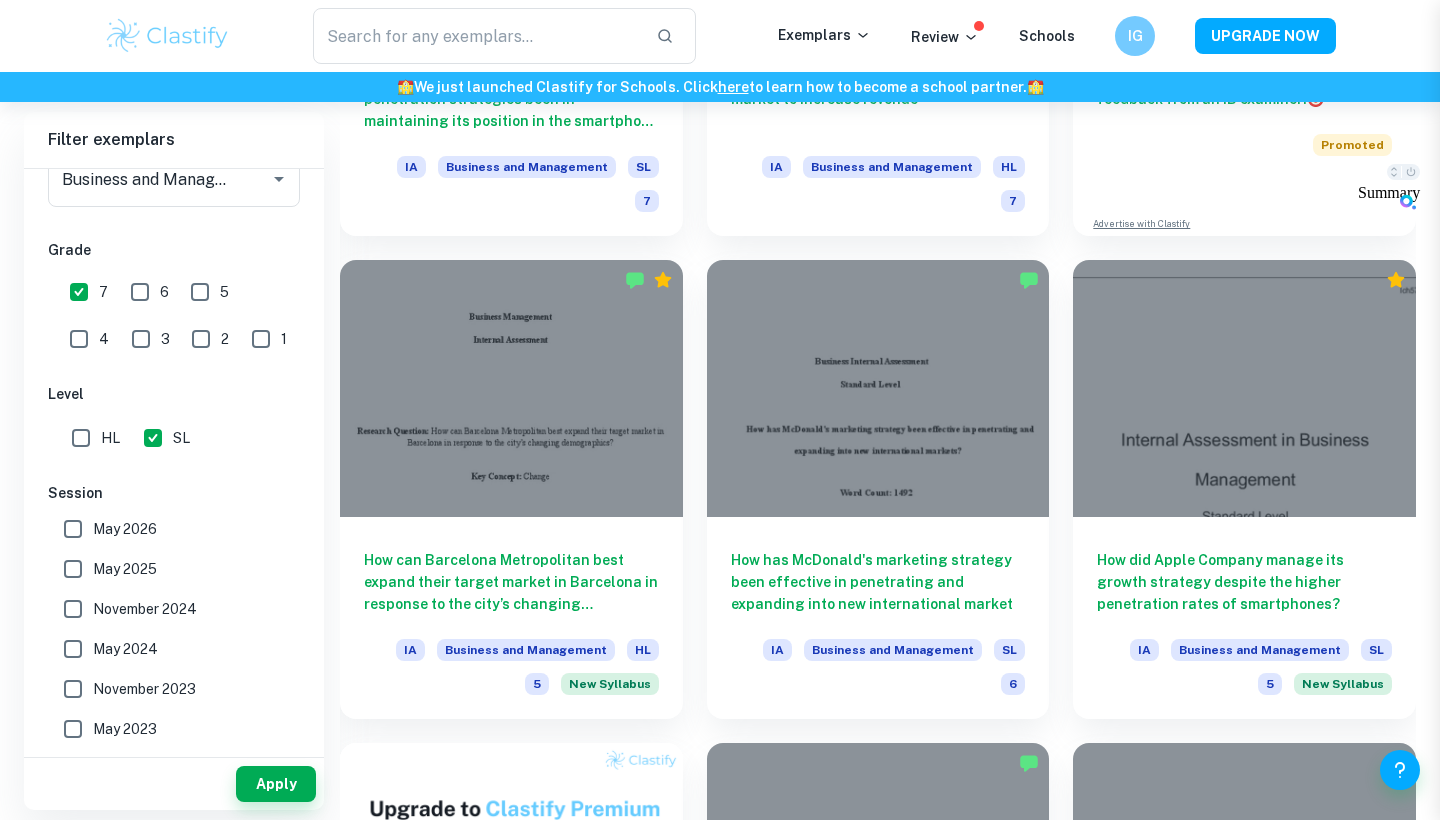 click on "May 2026" at bounding box center (73, 529) 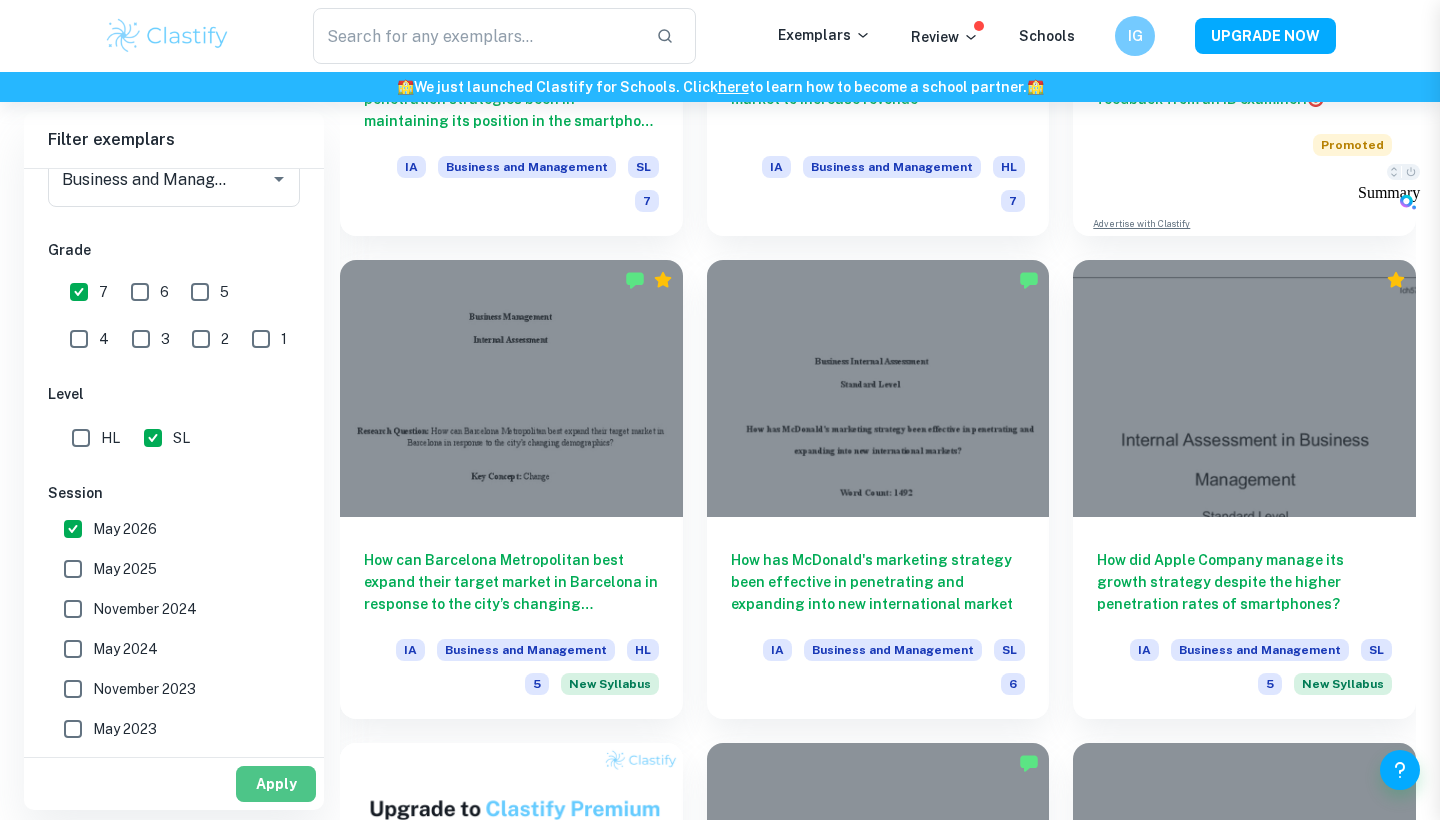 click on "Apply" at bounding box center (276, 784) 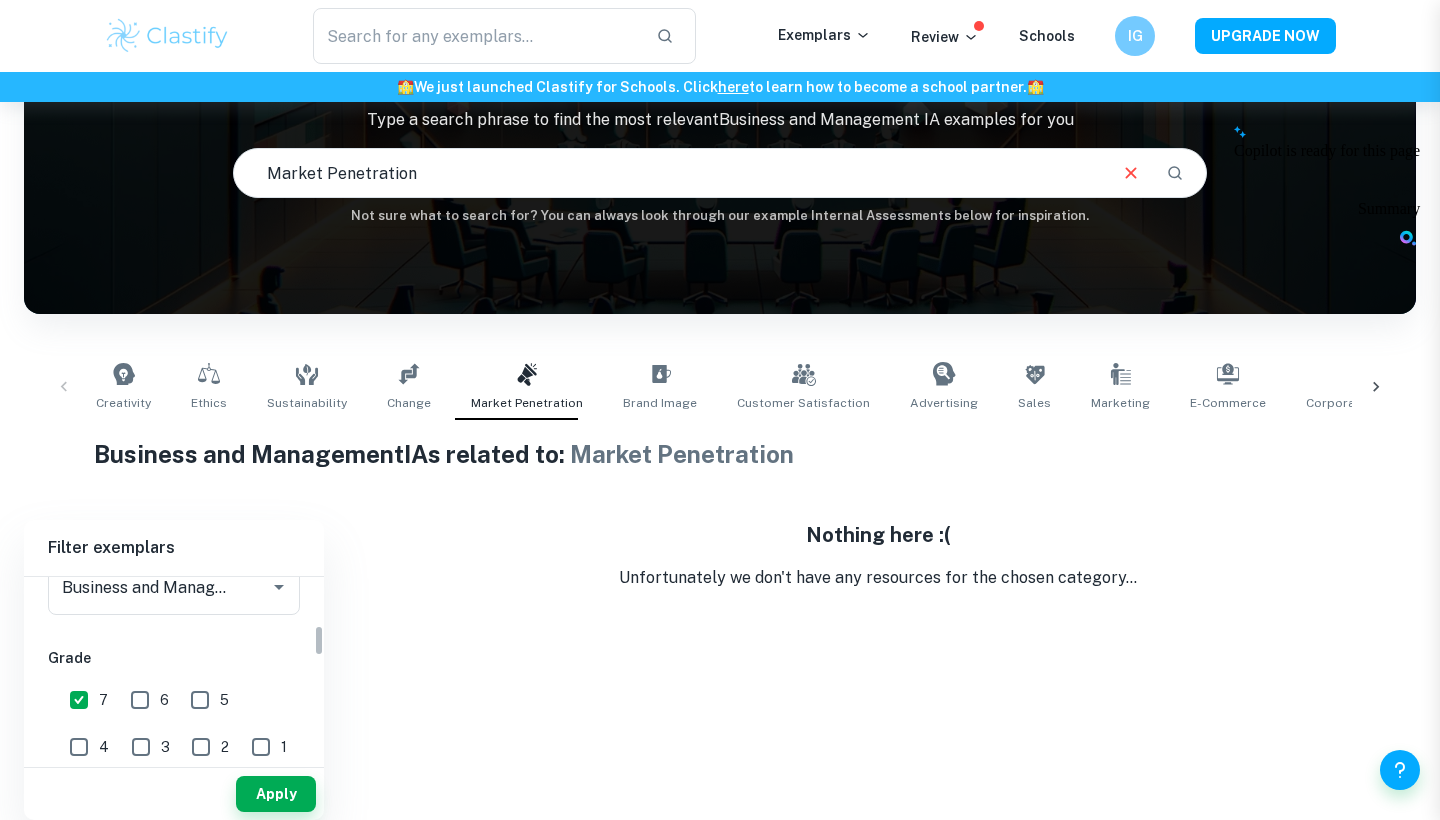 scroll, scrollTop: 156, scrollLeft: 0, axis: vertical 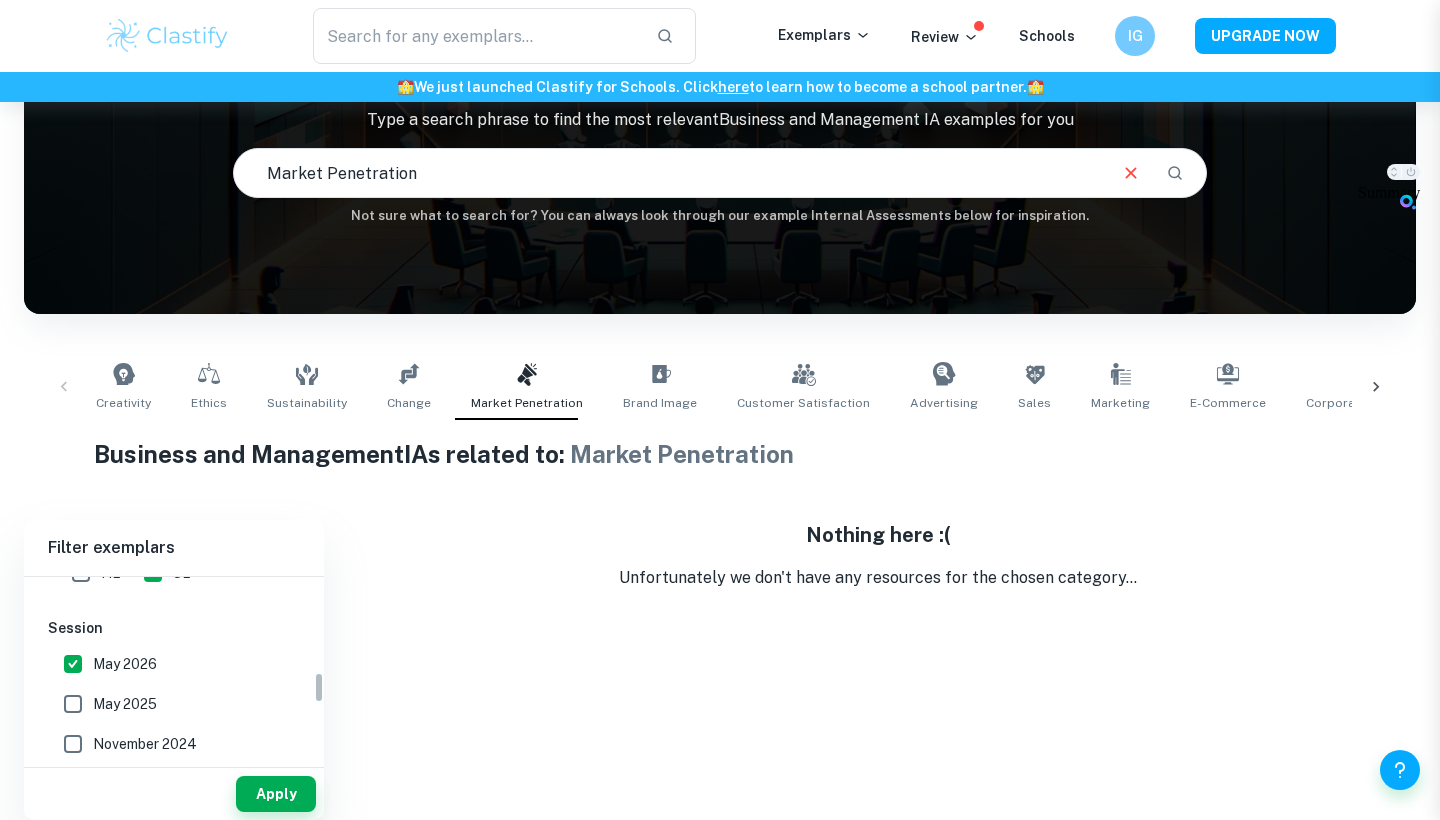 click on "May 2025" at bounding box center [73, 704] 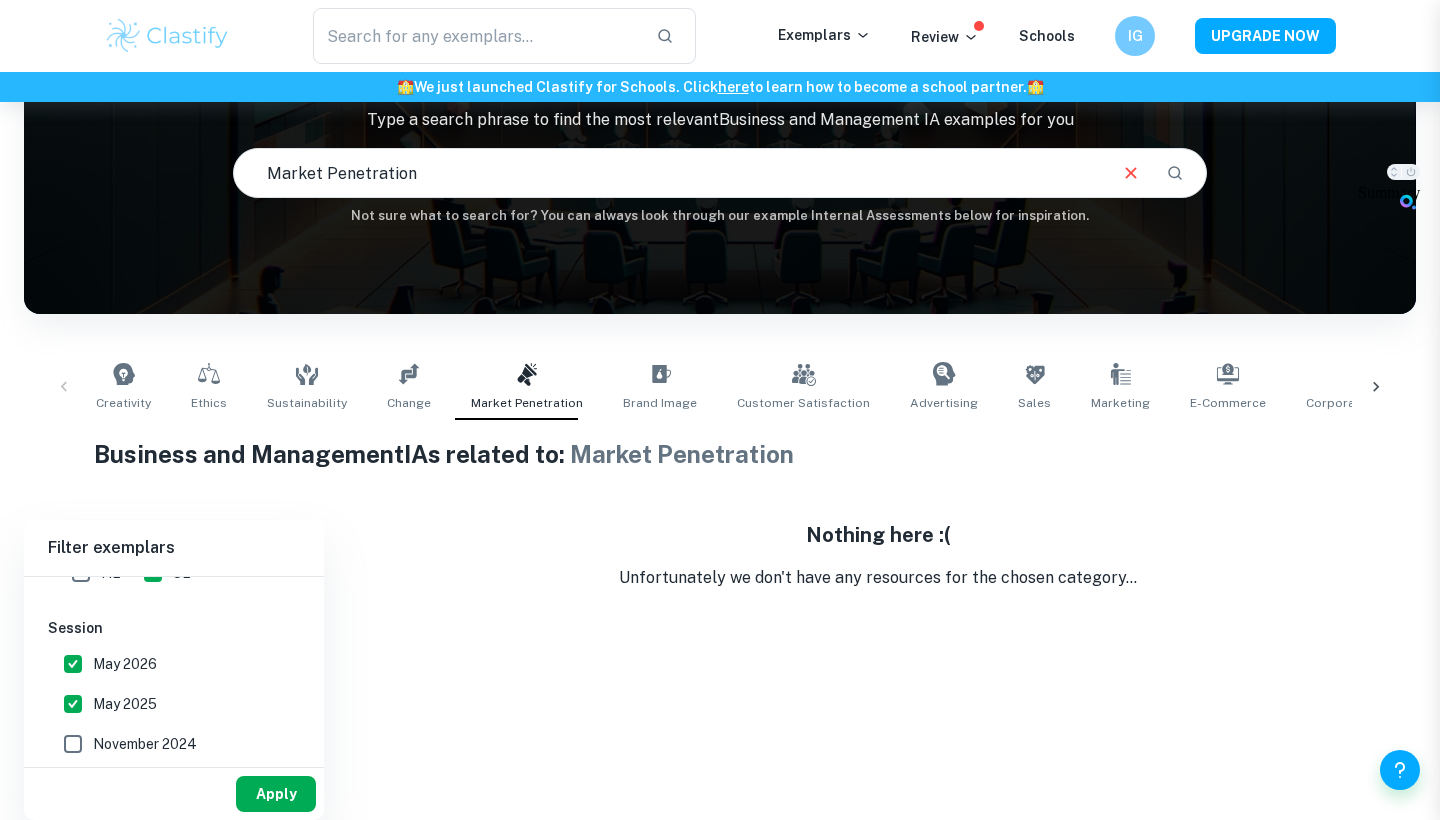 click on "Apply" at bounding box center [276, 794] 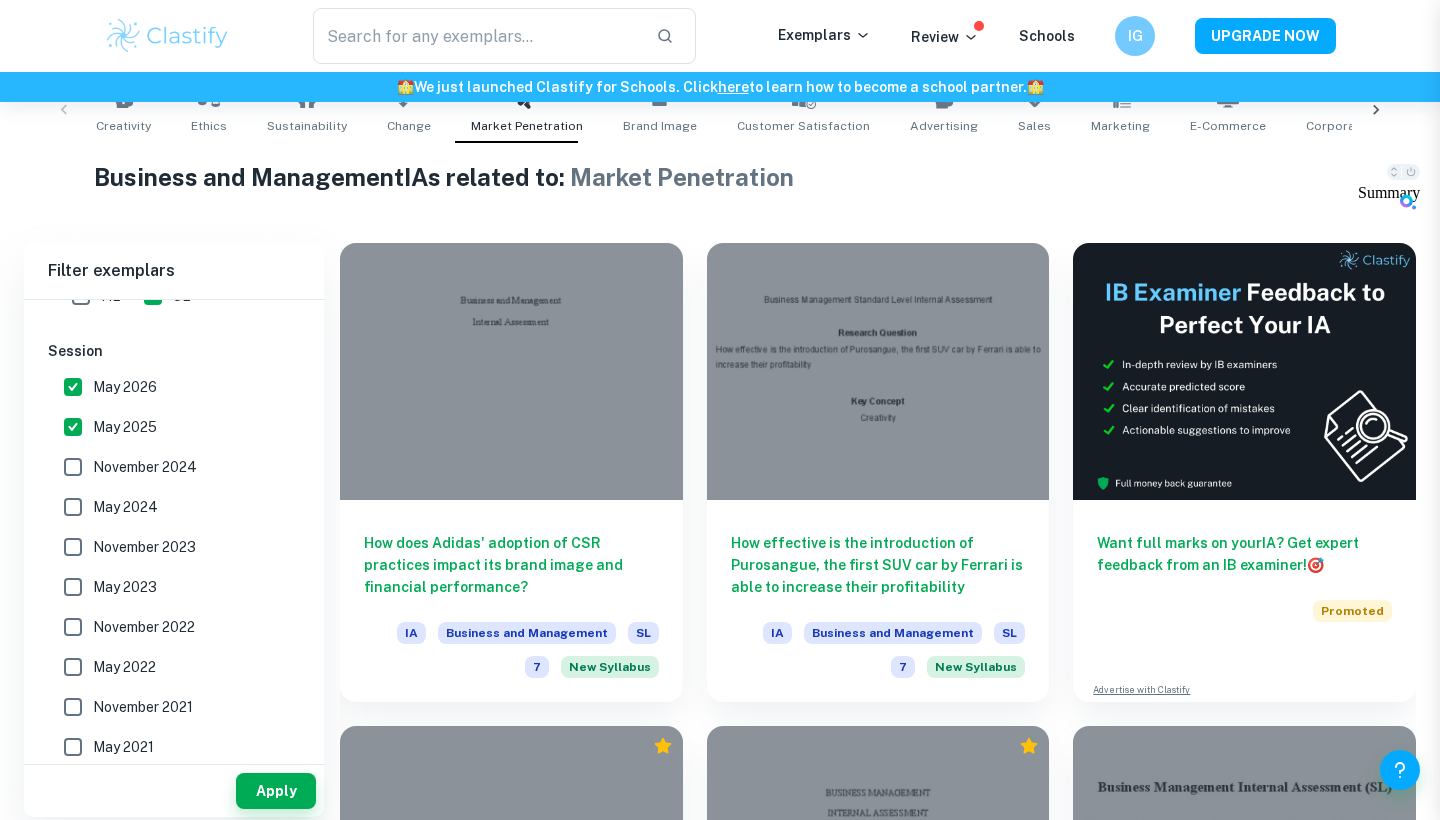 scroll, scrollTop: 466, scrollLeft: 0, axis: vertical 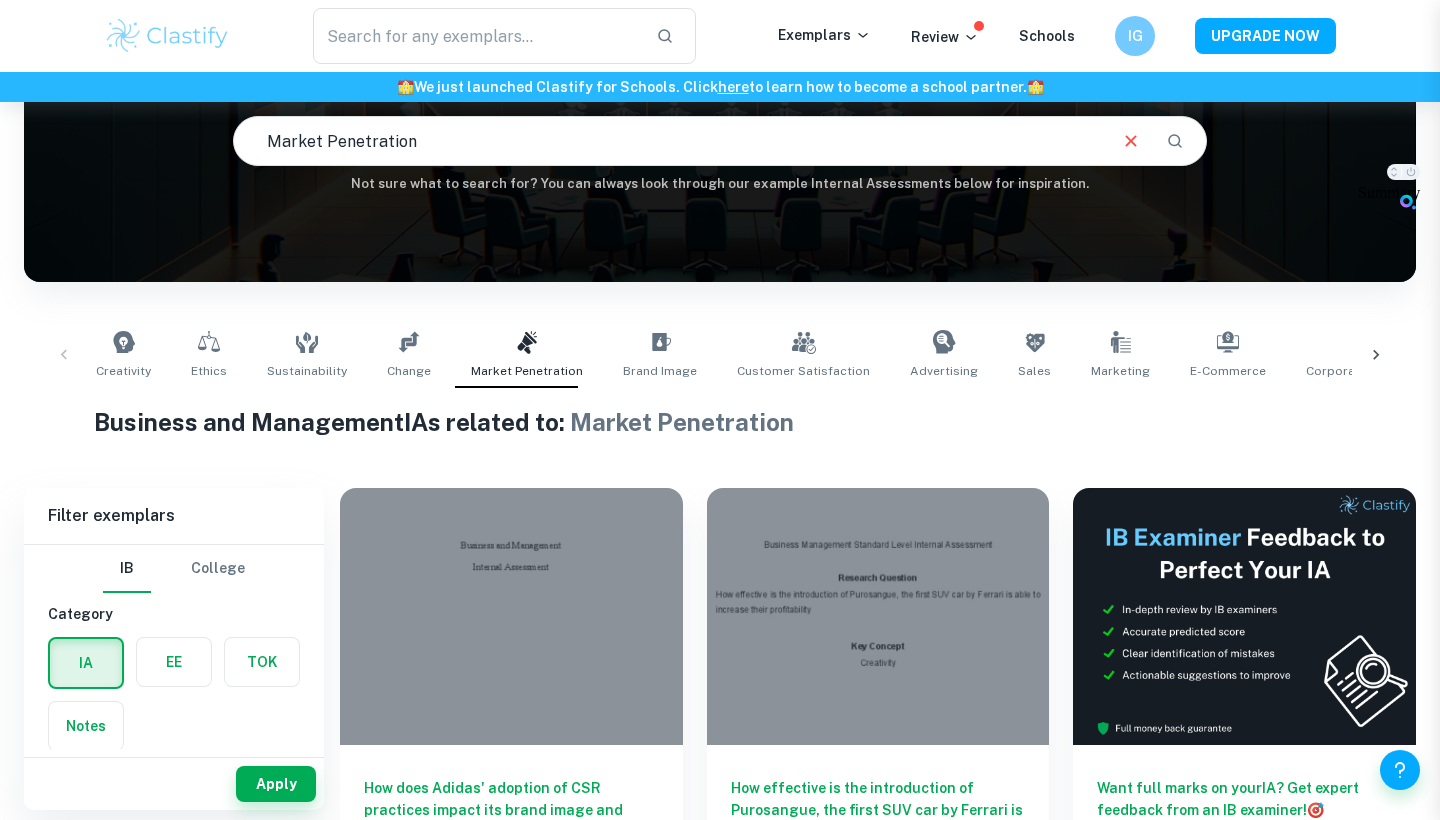 click 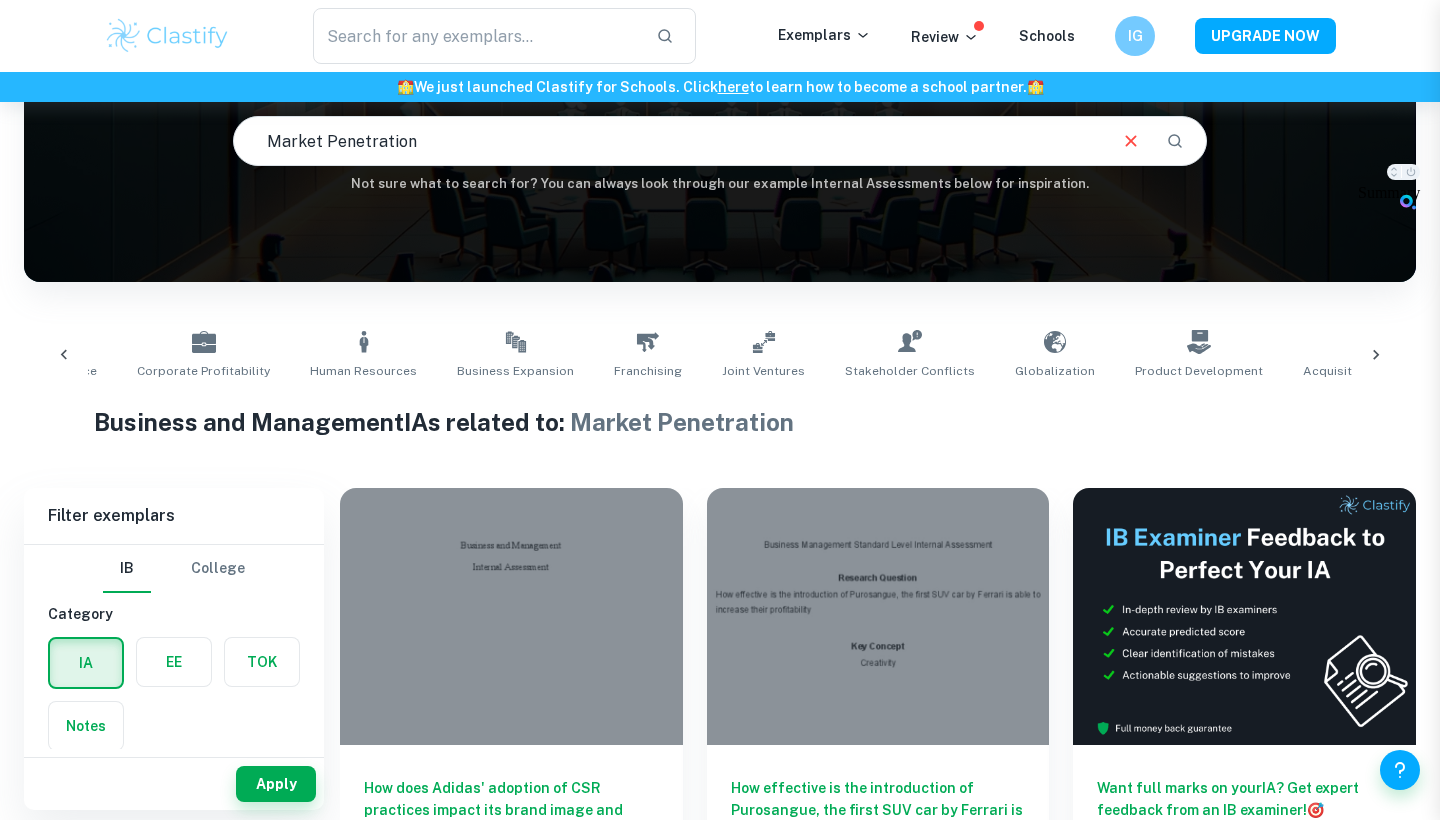 scroll, scrollTop: 0, scrollLeft: 1169, axis: horizontal 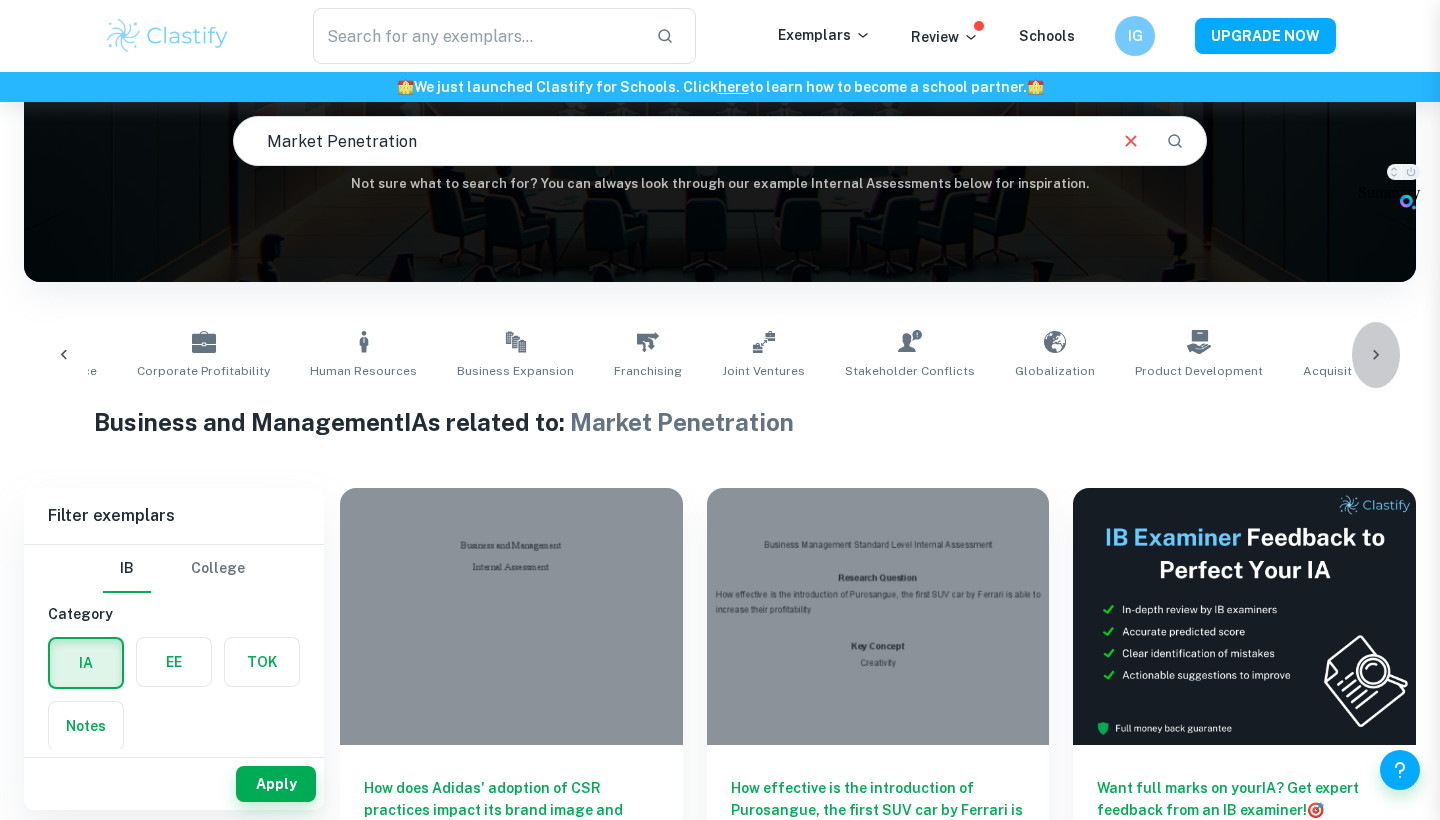 click 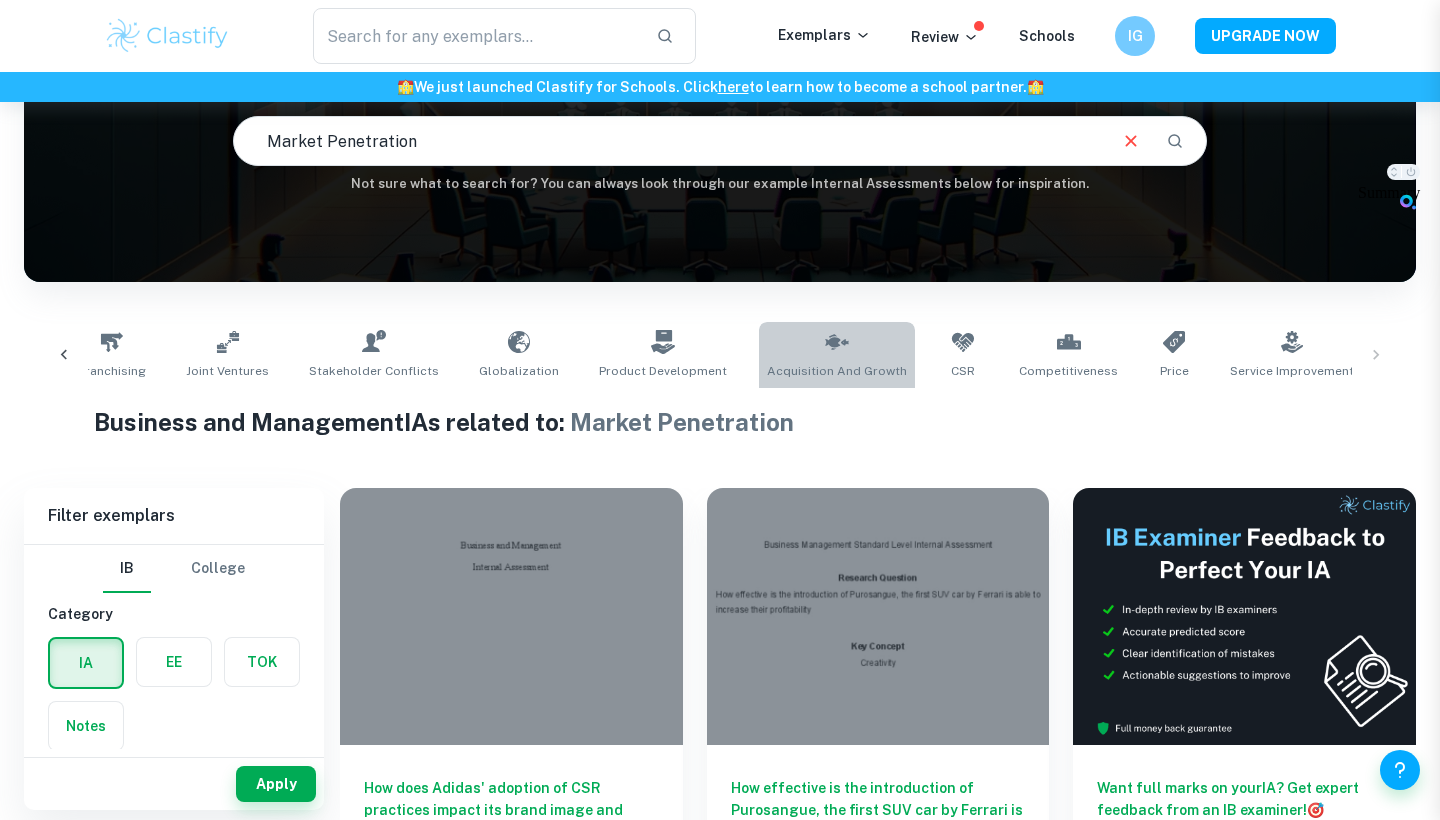 click 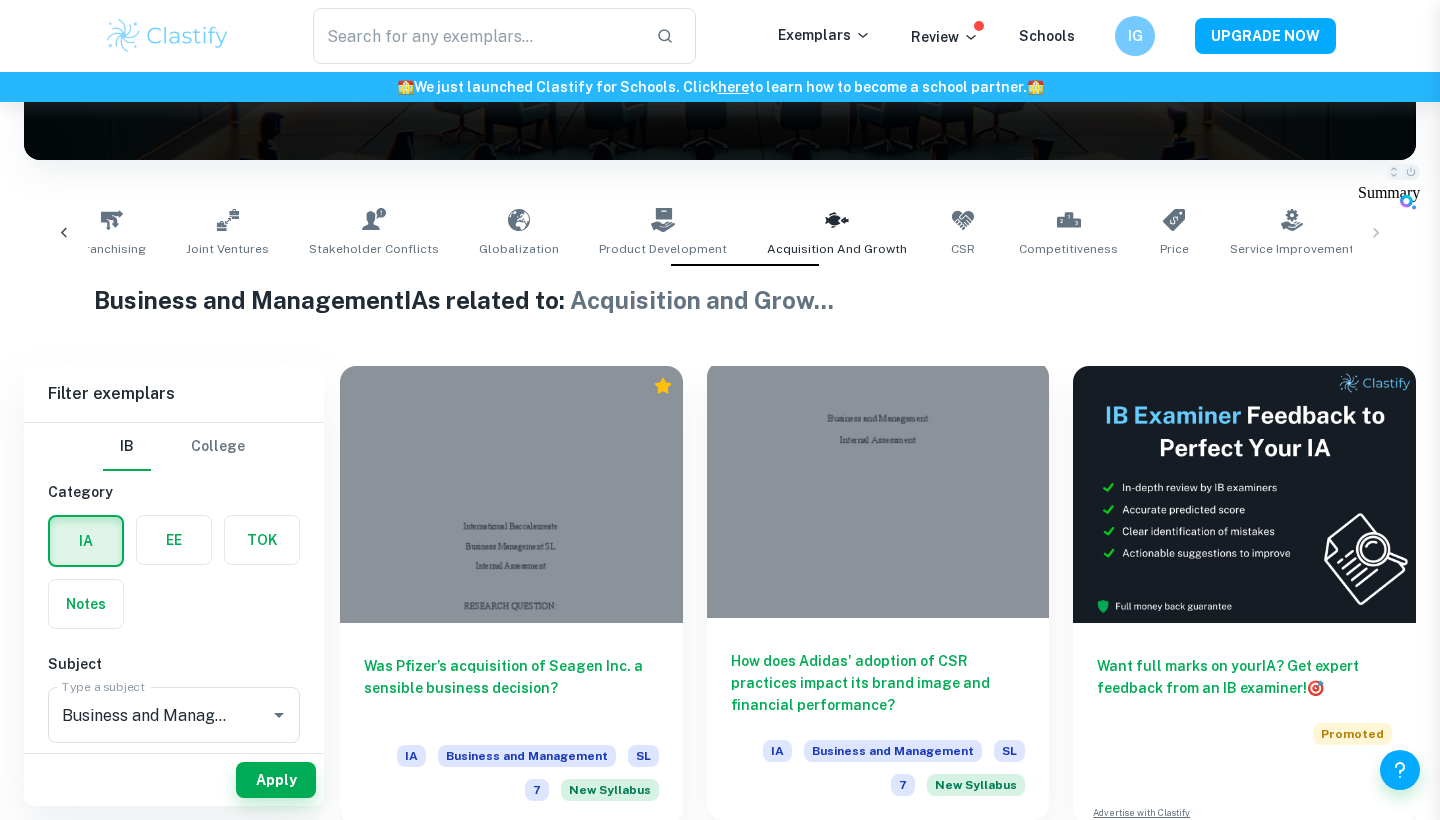 scroll, scrollTop: 304, scrollLeft: 0, axis: vertical 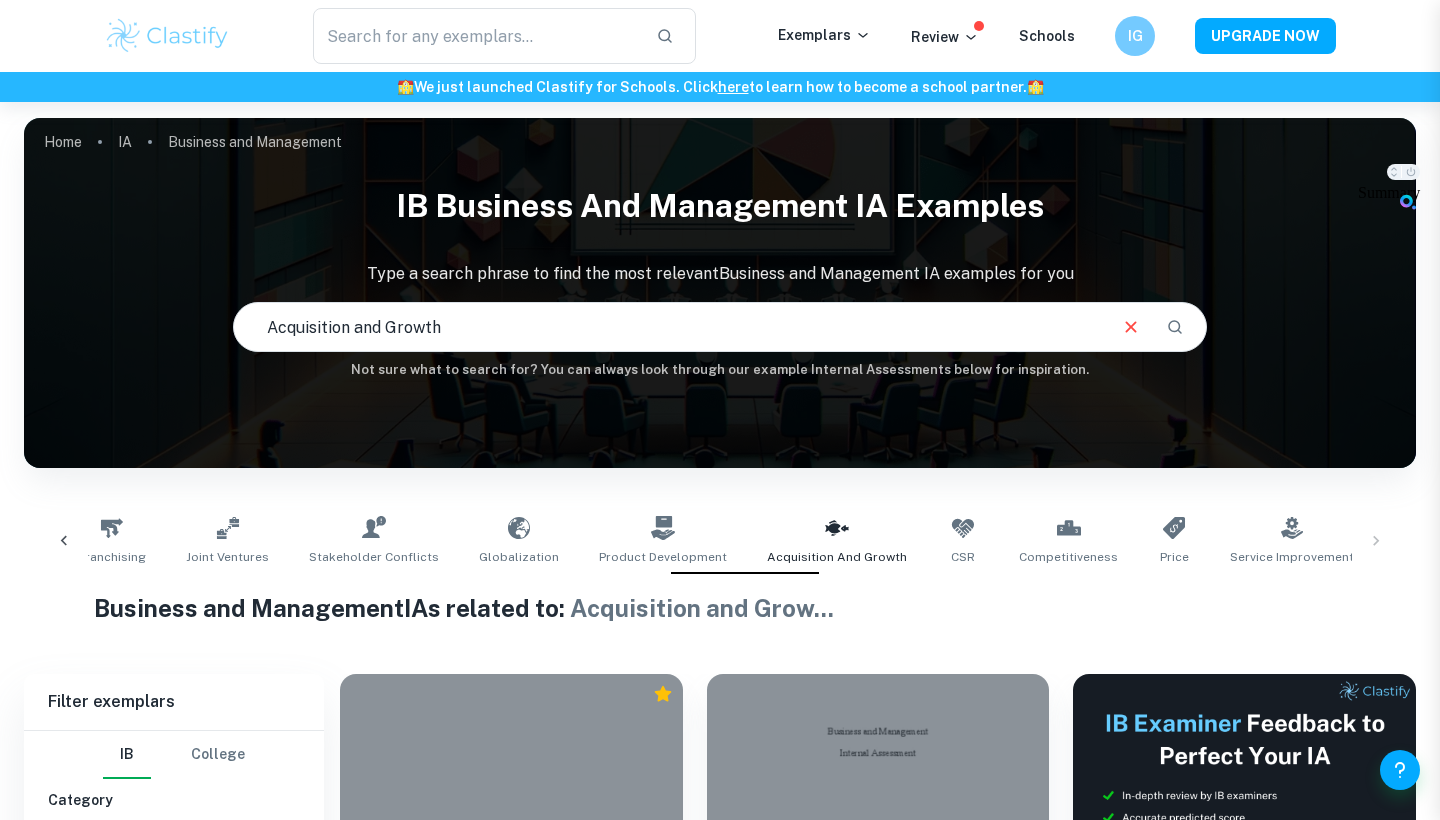 click at bounding box center (669, 327) 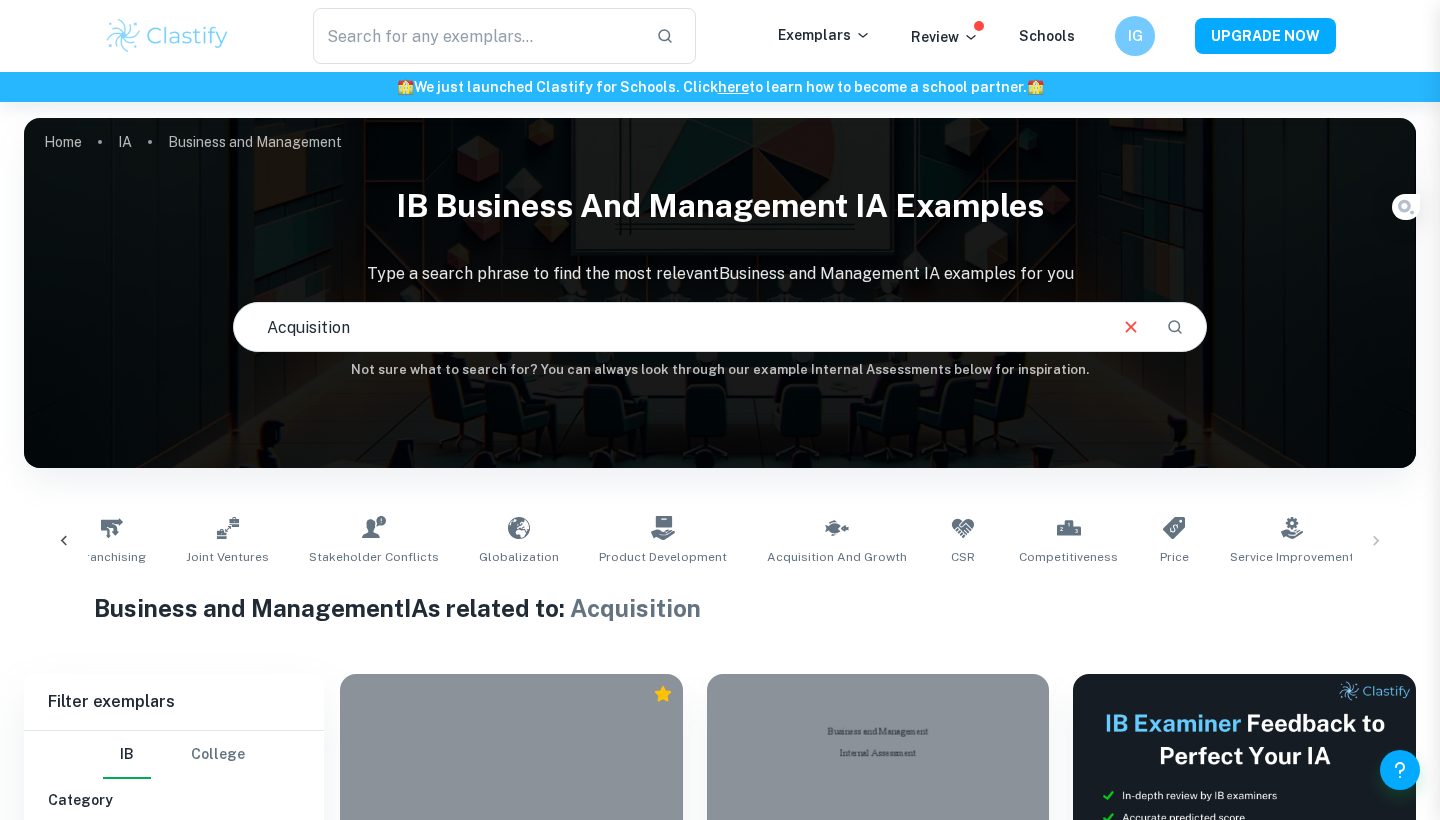scroll, scrollTop: 0, scrollLeft: 0, axis: both 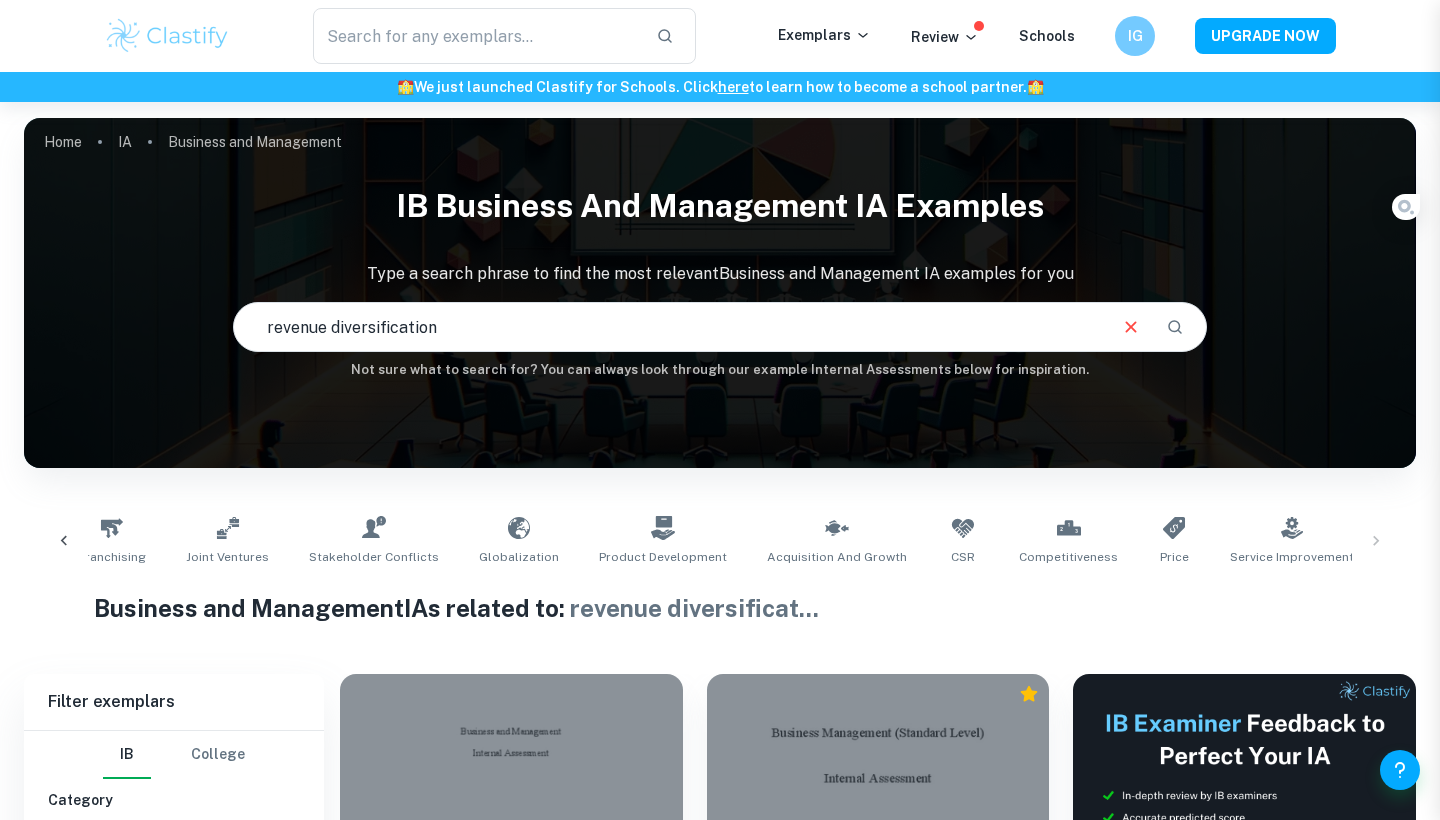 click on "revenue diversification" at bounding box center (669, 327) 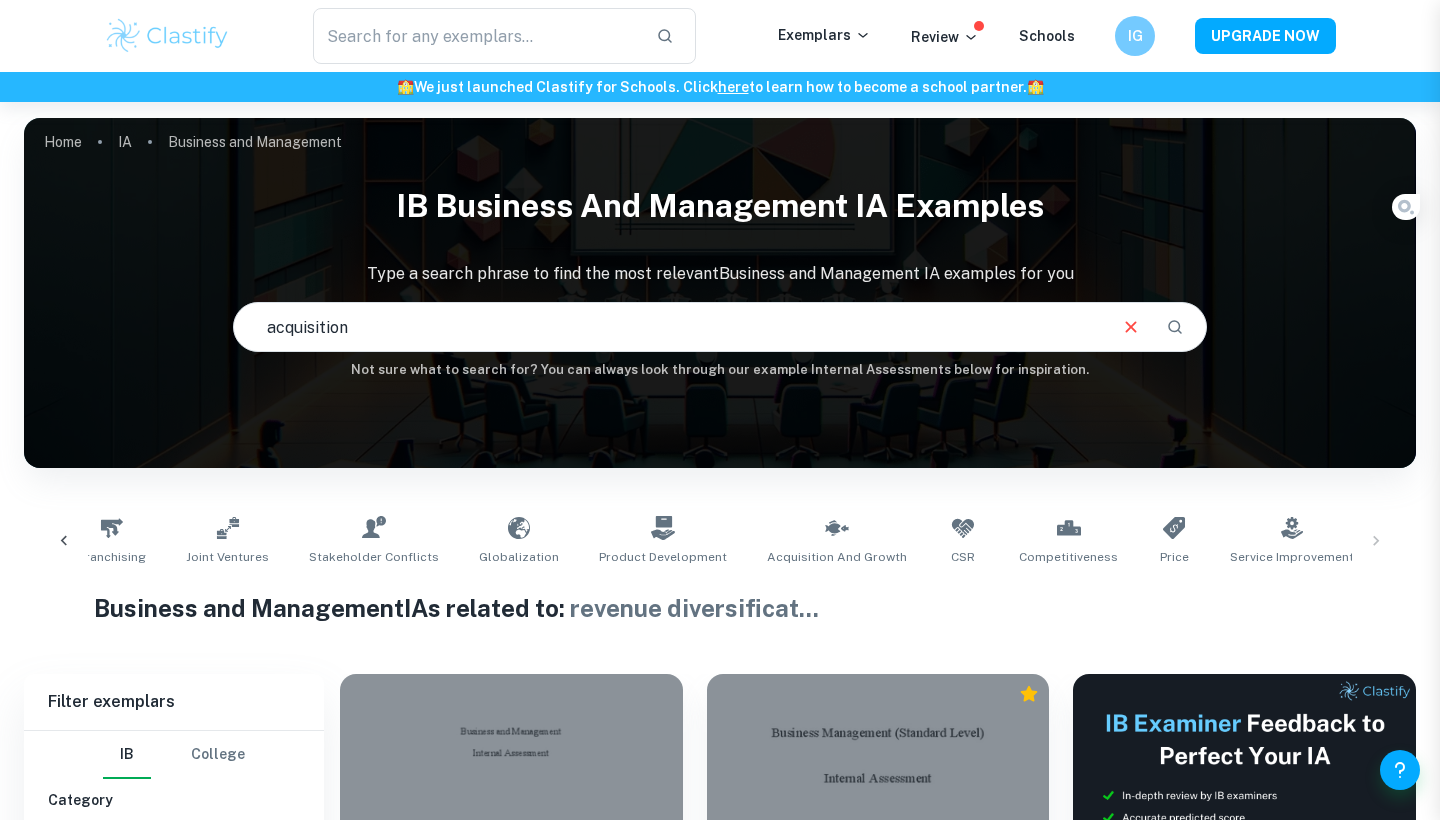 type on "acquisition" 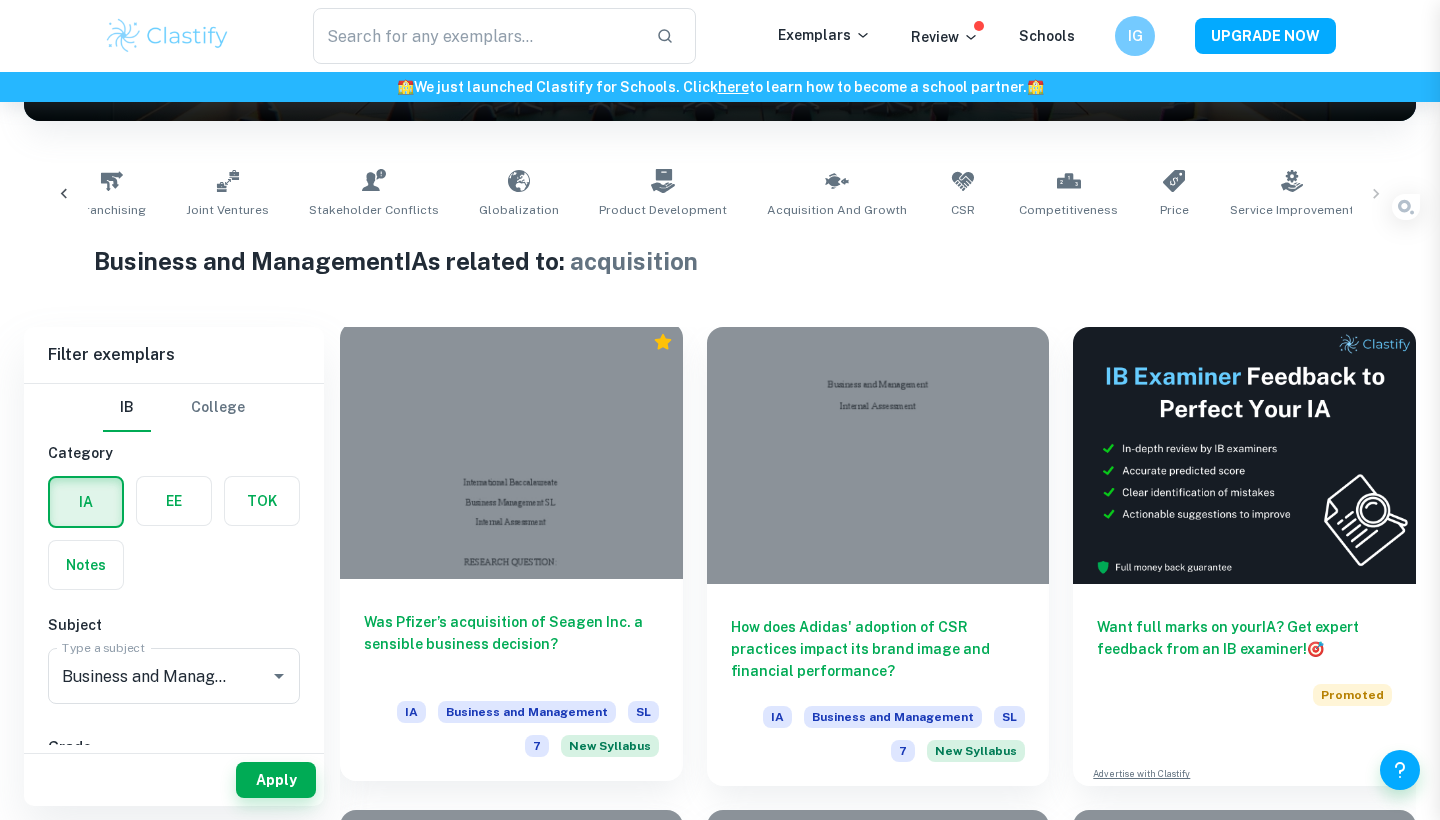 scroll, scrollTop: 343, scrollLeft: 0, axis: vertical 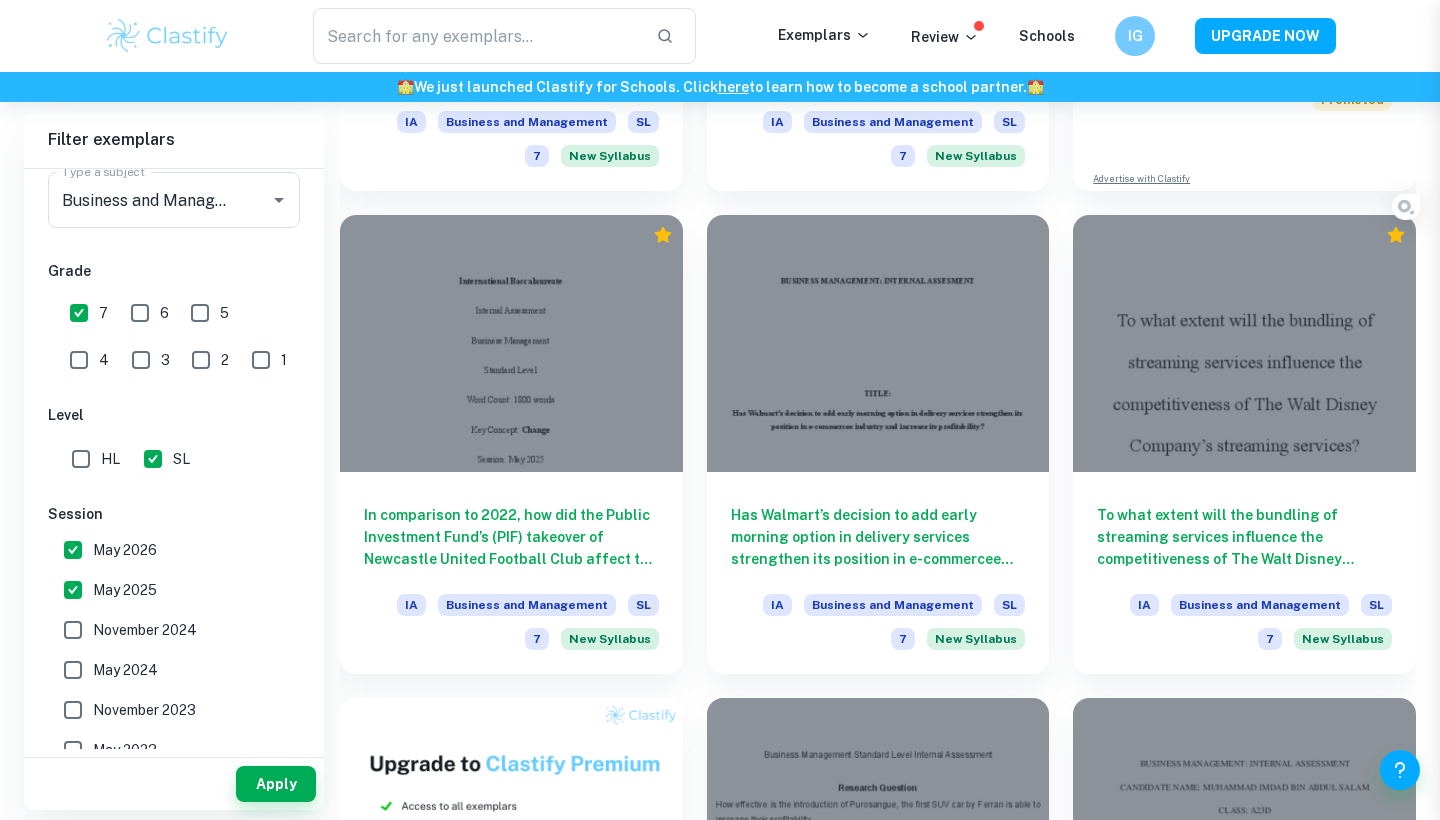 click on "November 2024" at bounding box center (73, 630) 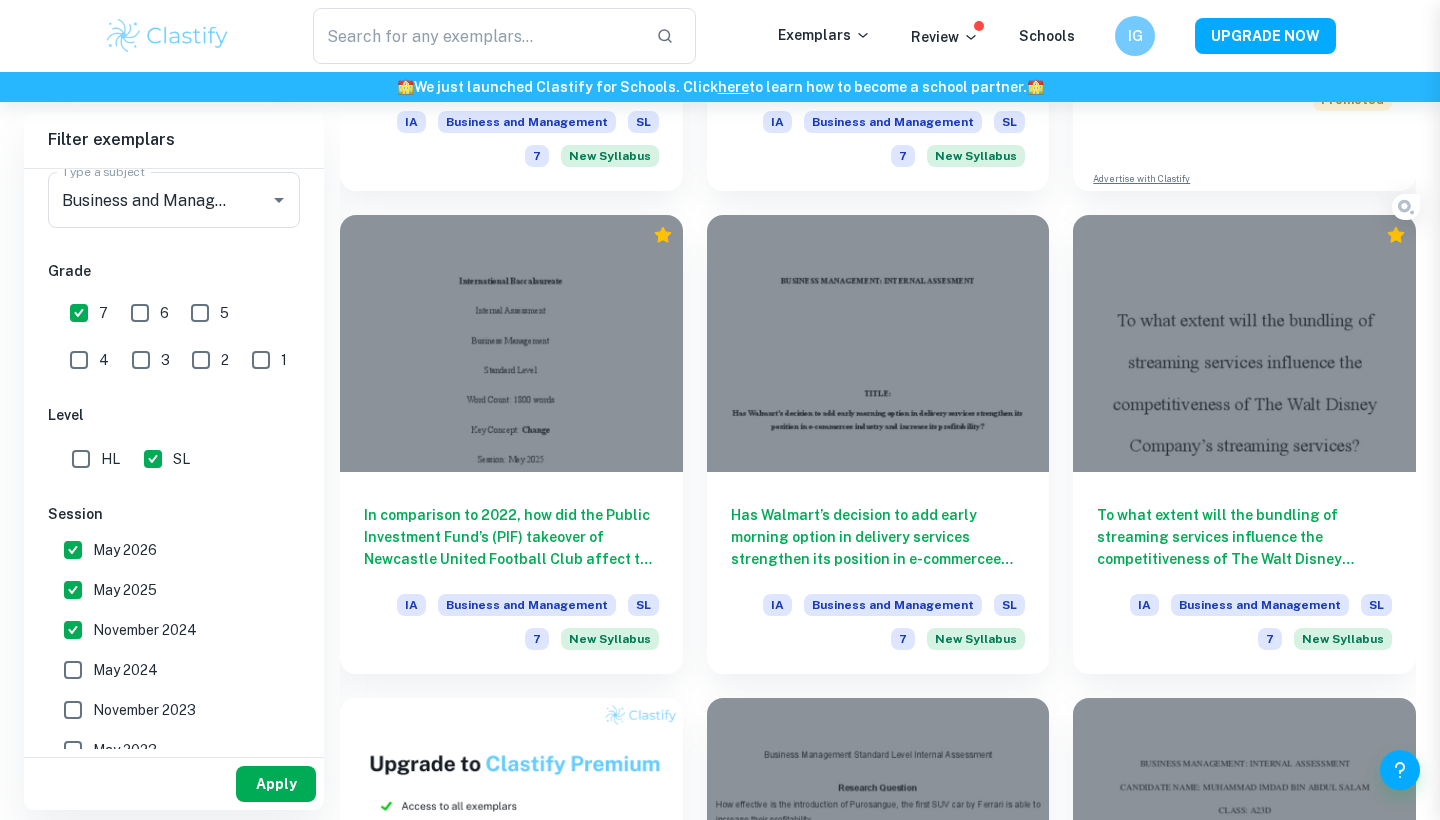 click on "Apply" at bounding box center (276, 784) 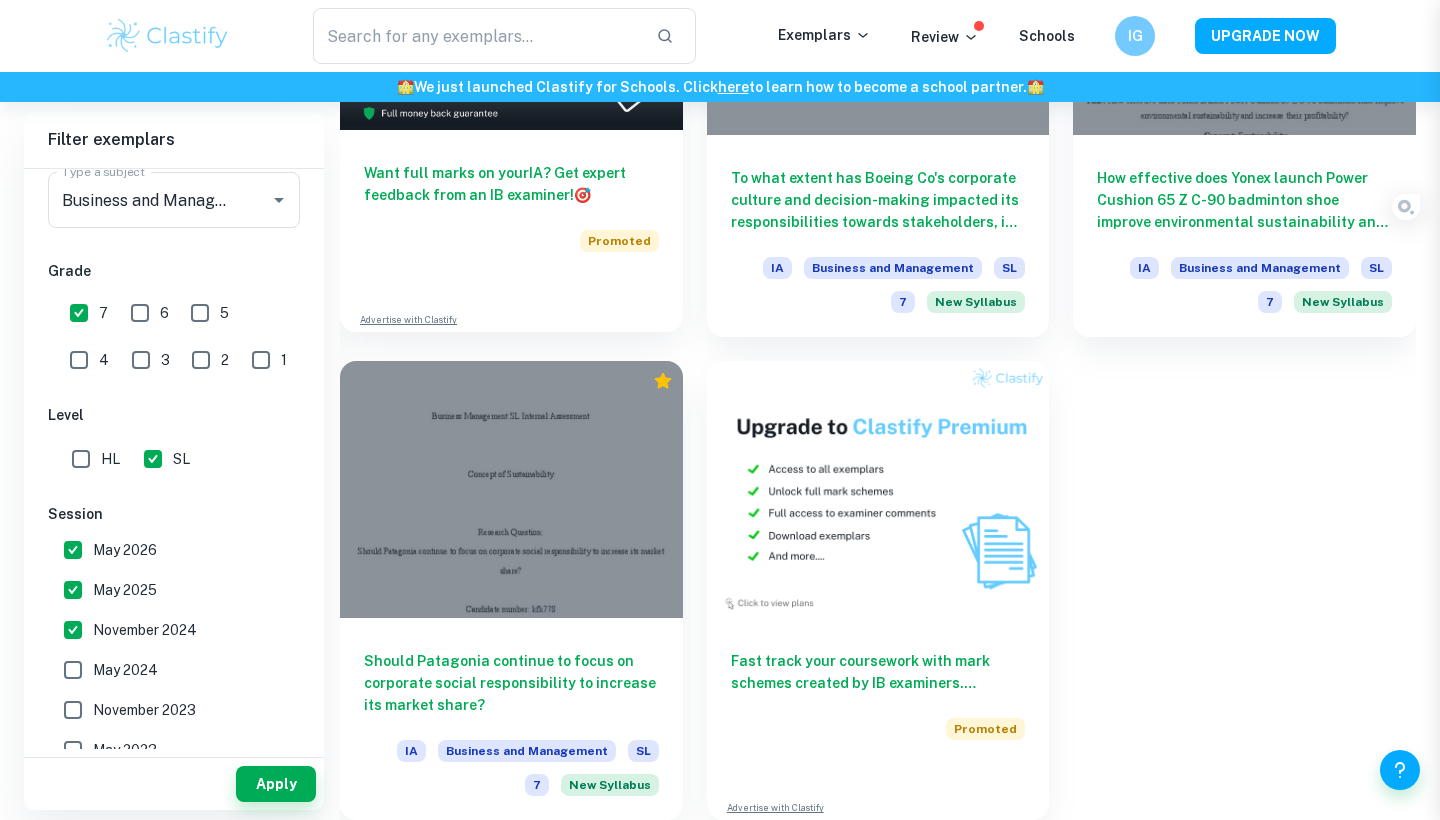 scroll, scrollTop: 3694, scrollLeft: 0, axis: vertical 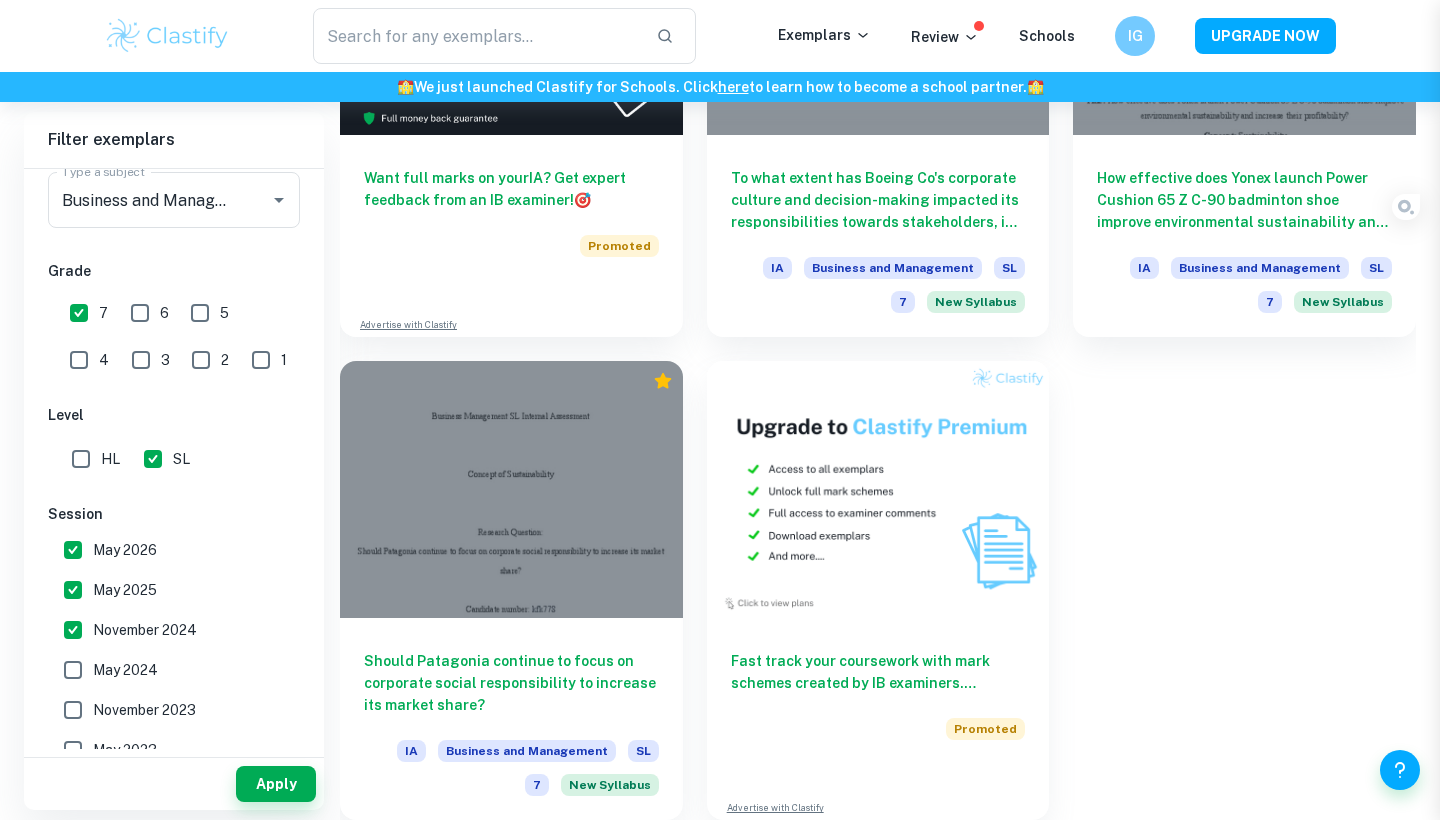 click on "May 2024" at bounding box center (73, 670) 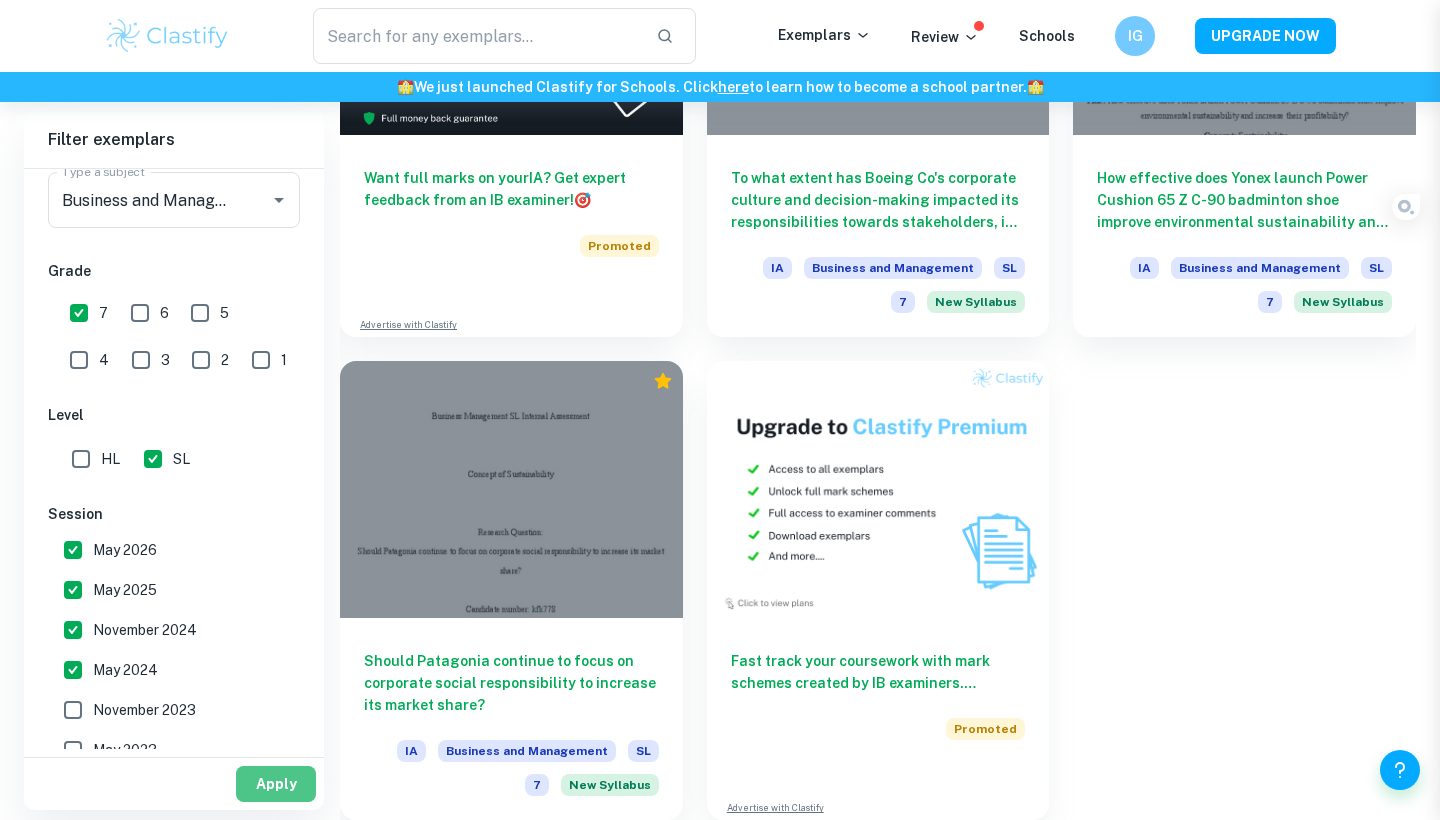 click on "Apply" at bounding box center (276, 784) 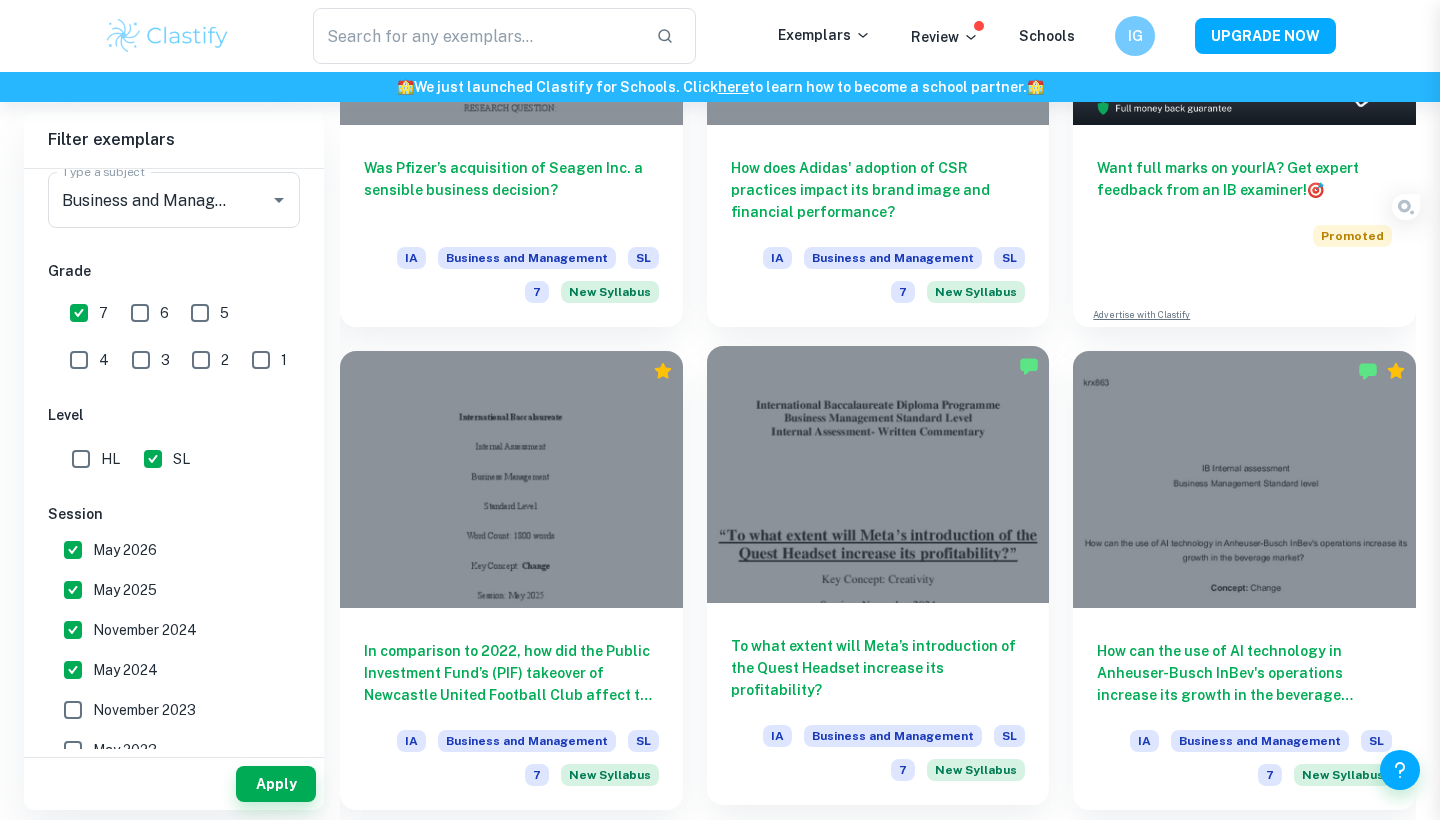 scroll, scrollTop: 823, scrollLeft: 0, axis: vertical 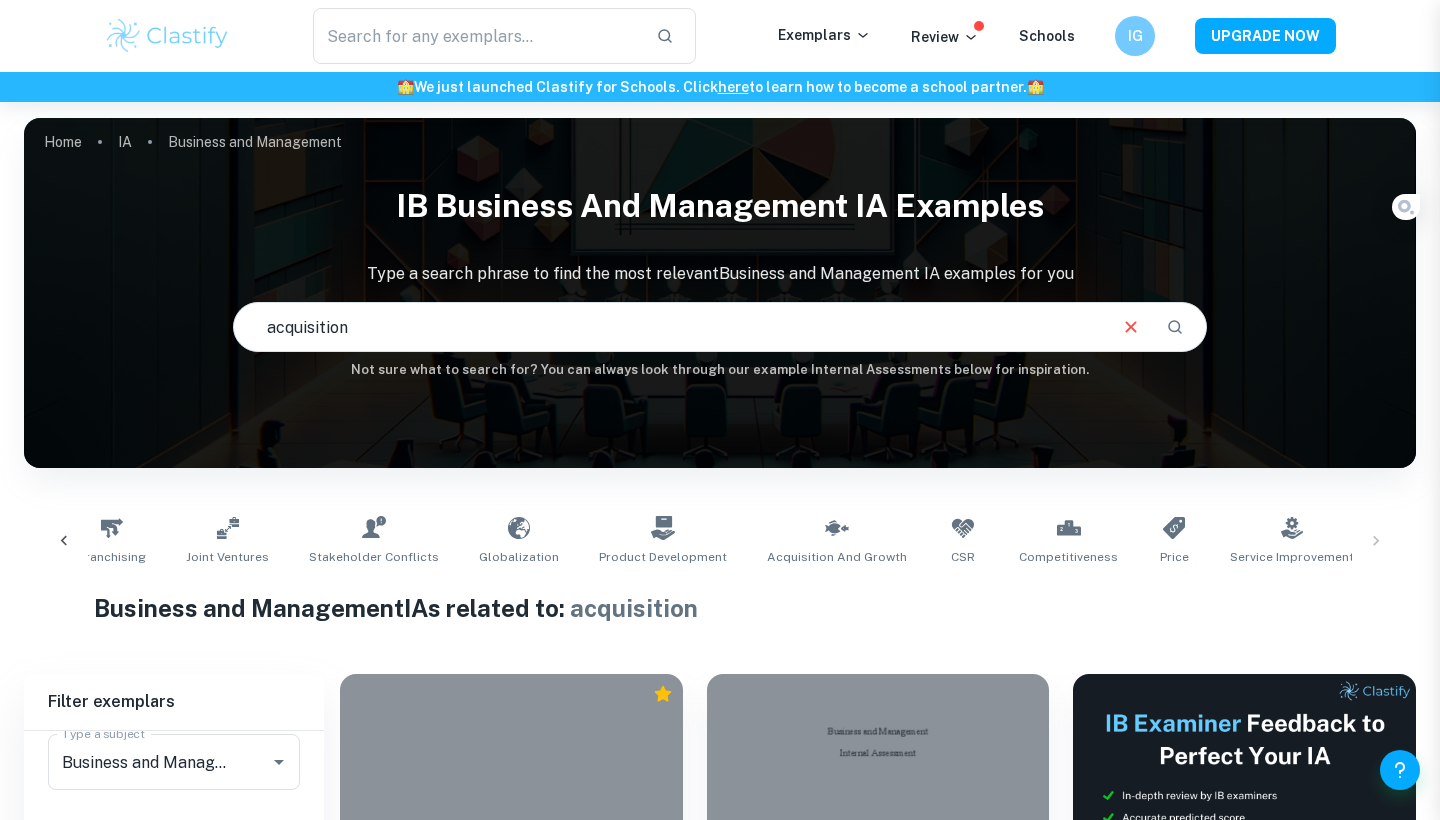 click on "acquisition" at bounding box center [669, 327] 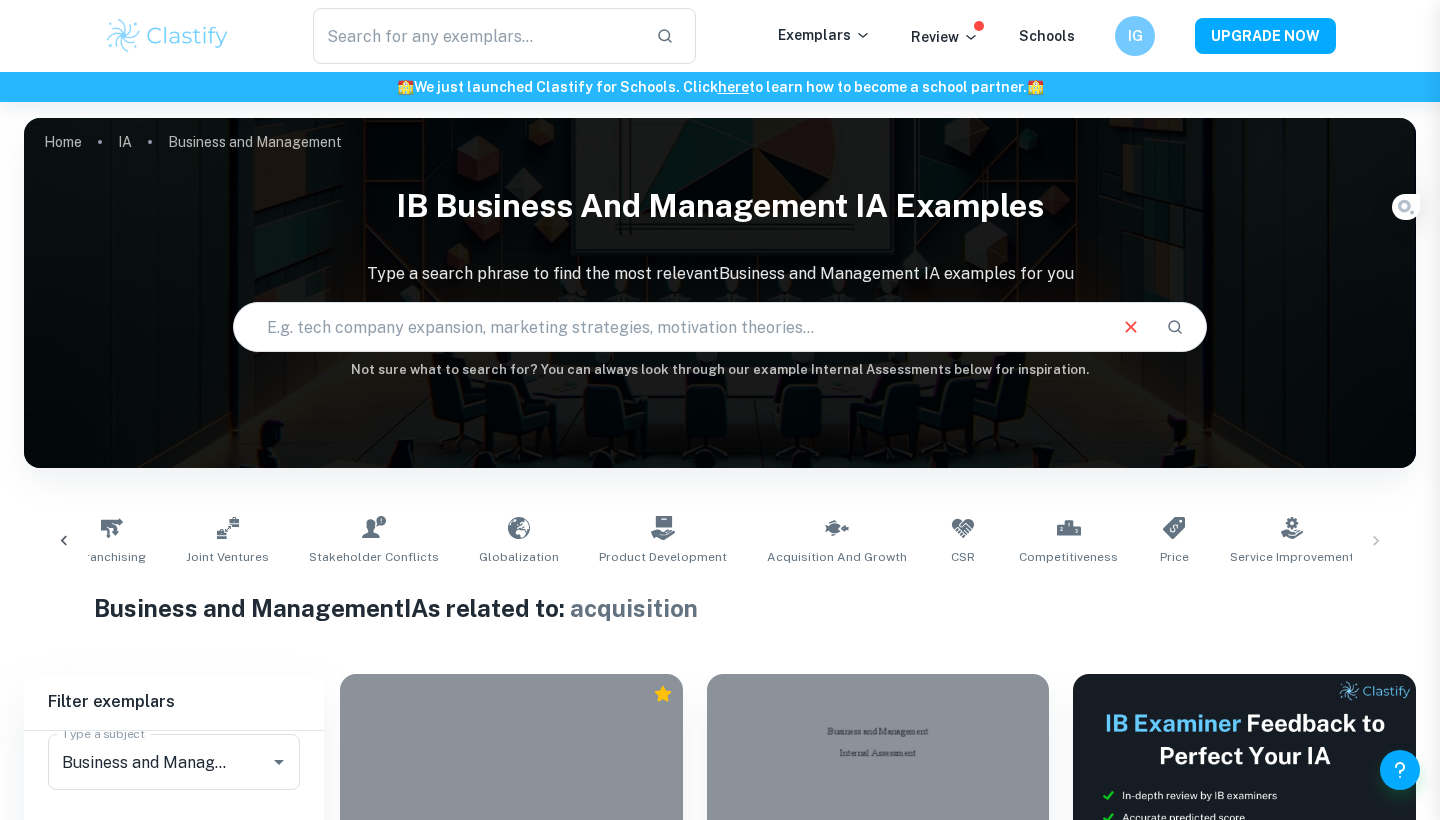 scroll, scrollTop: 798, scrollLeft: 0, axis: vertical 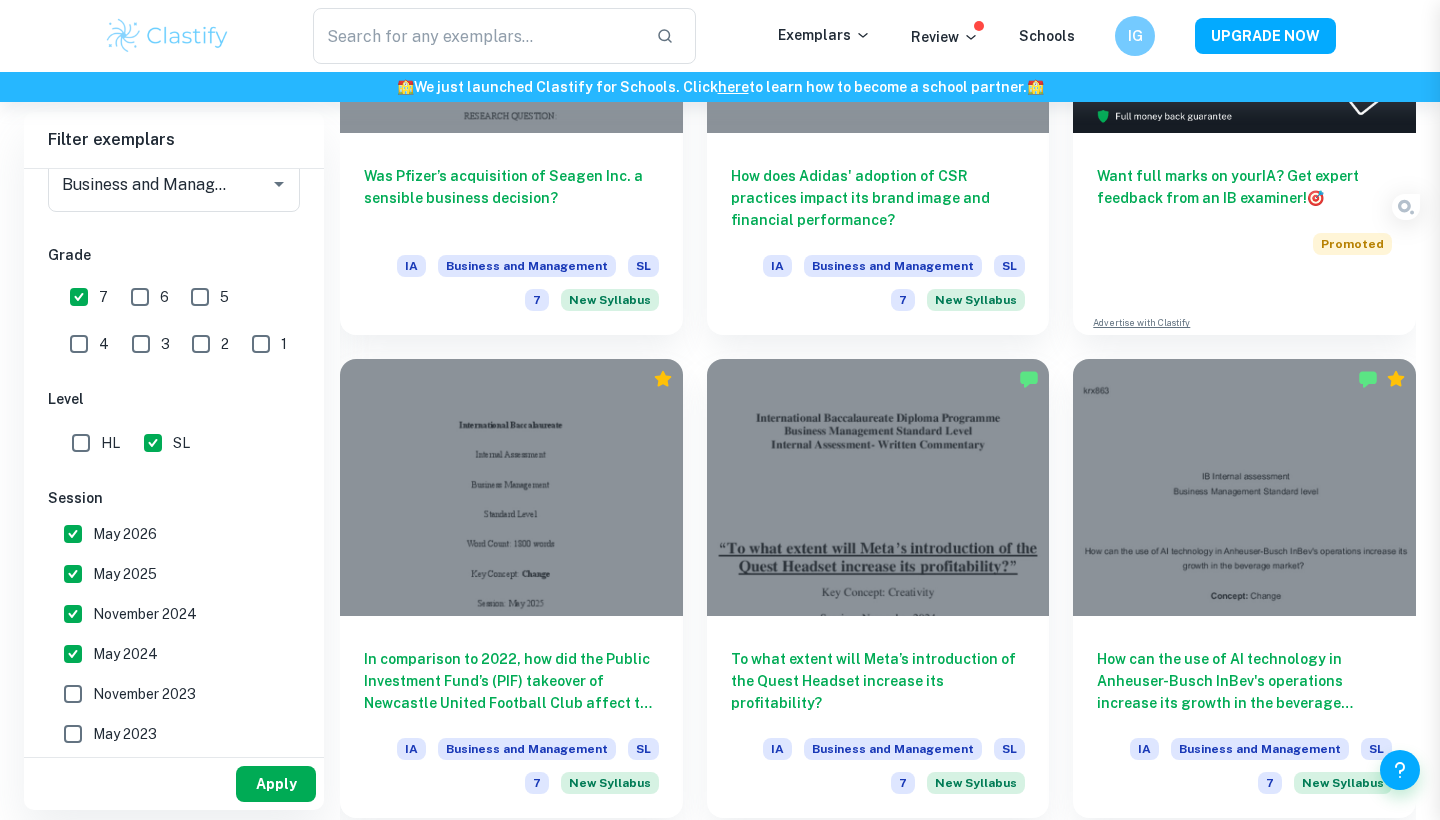 type 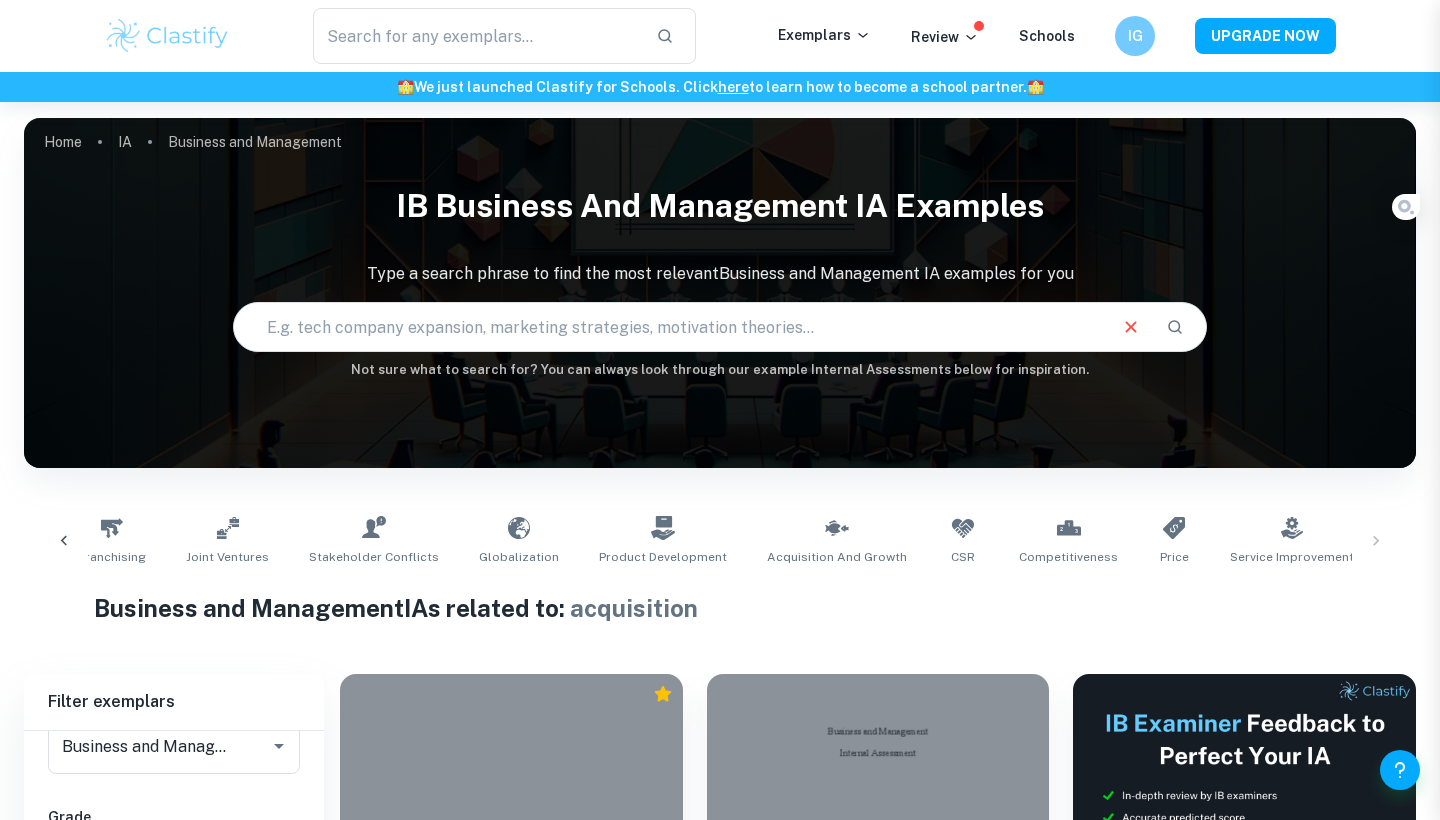 scroll, scrollTop: 0, scrollLeft: 0, axis: both 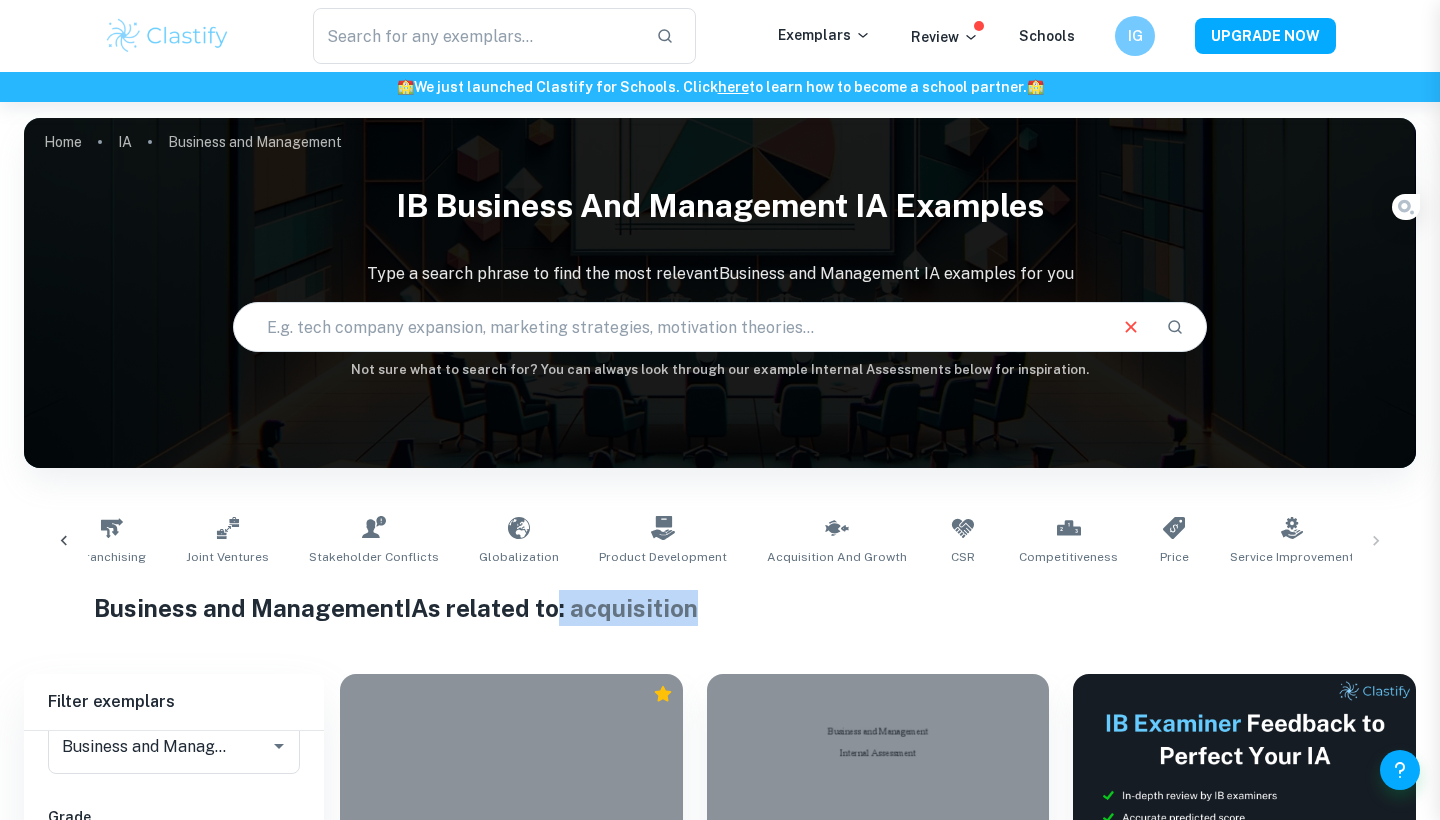 drag, startPoint x: 542, startPoint y: 606, endPoint x: 792, endPoint y: 620, distance: 250.3917 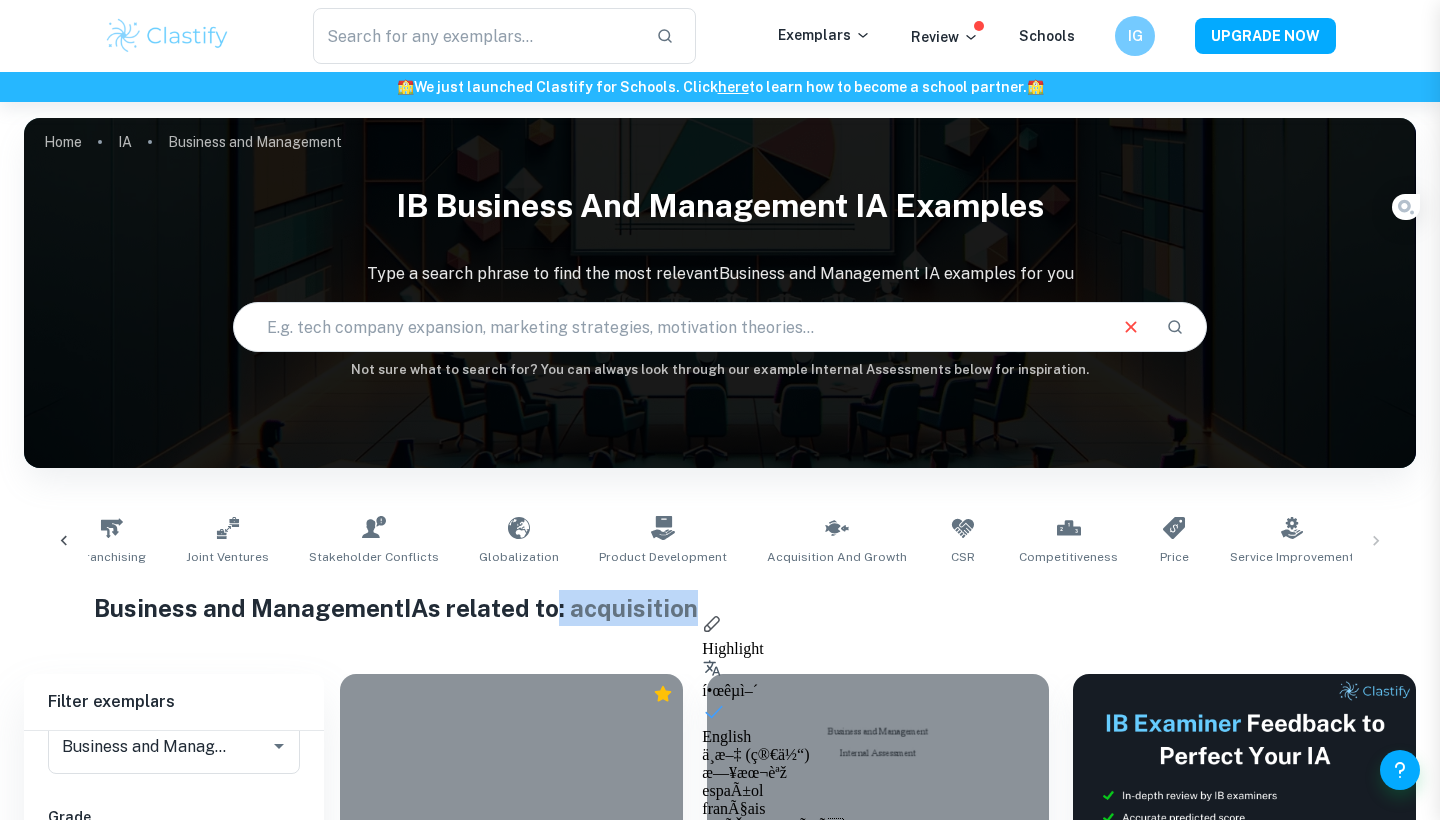 click on "Business and Management  IAs related to:    acquisition" at bounding box center [720, 608] 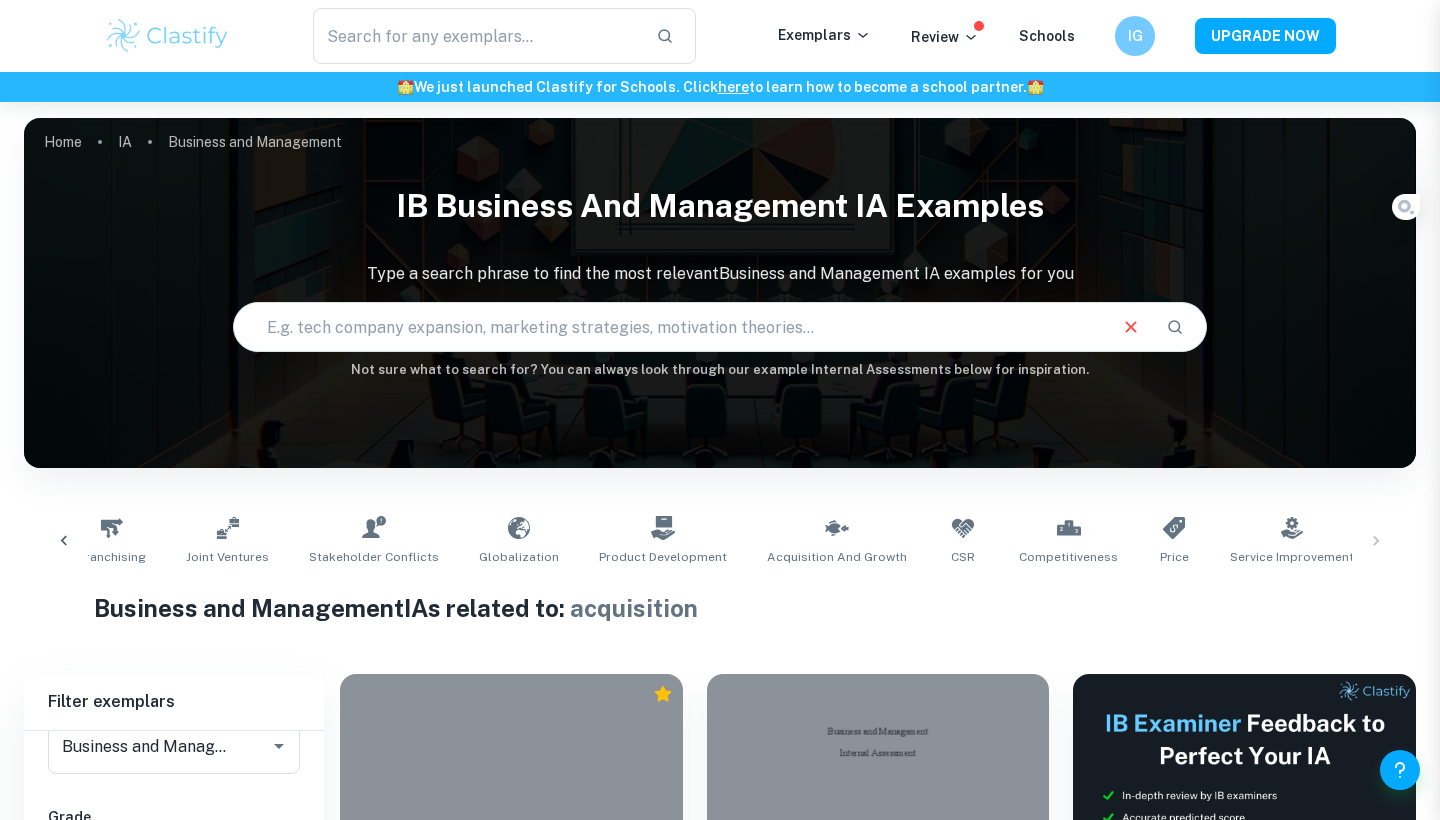 click on "IB Business and Management IA examples" at bounding box center (720, 206) 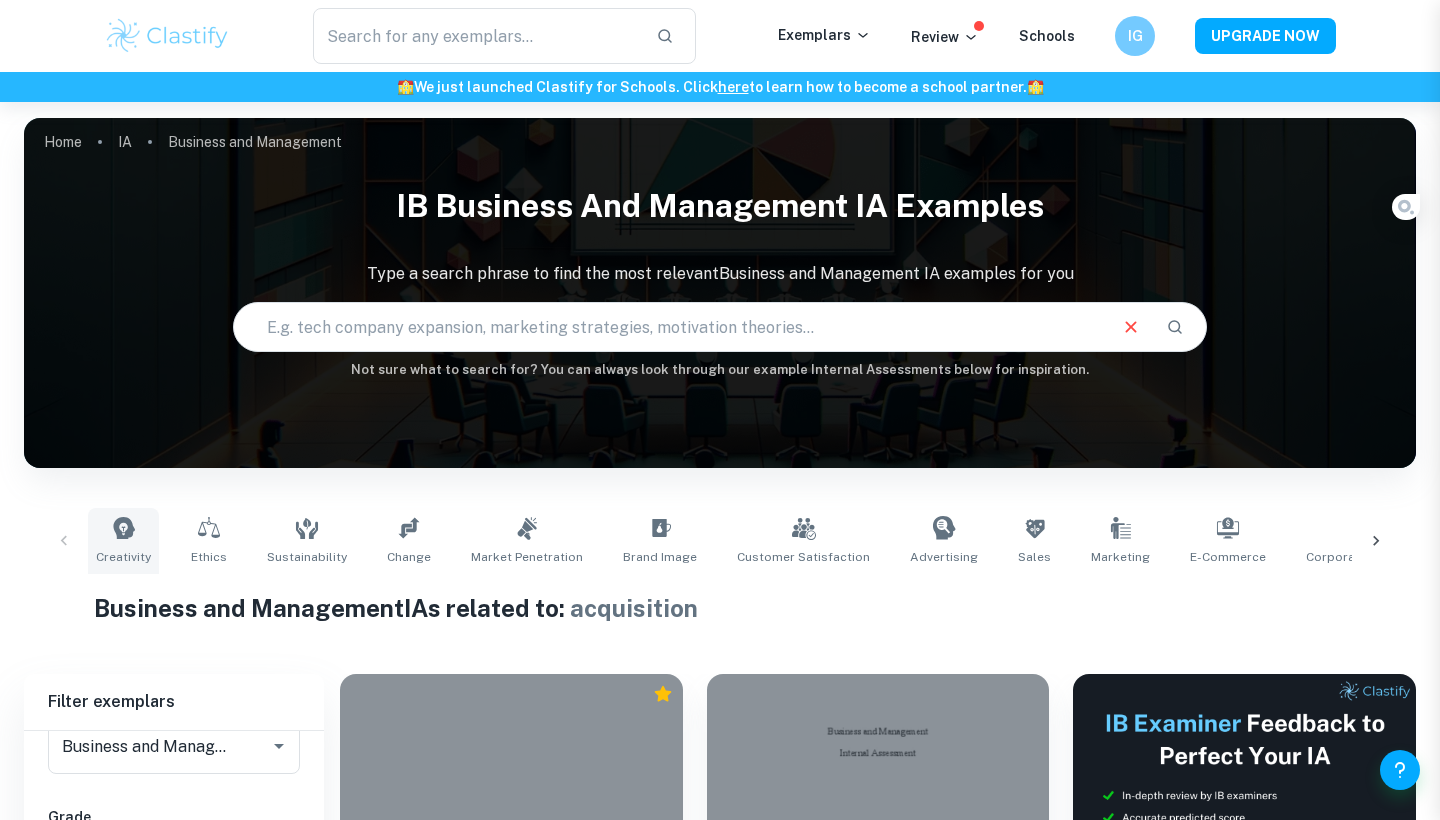 scroll, scrollTop: 0, scrollLeft: 0, axis: both 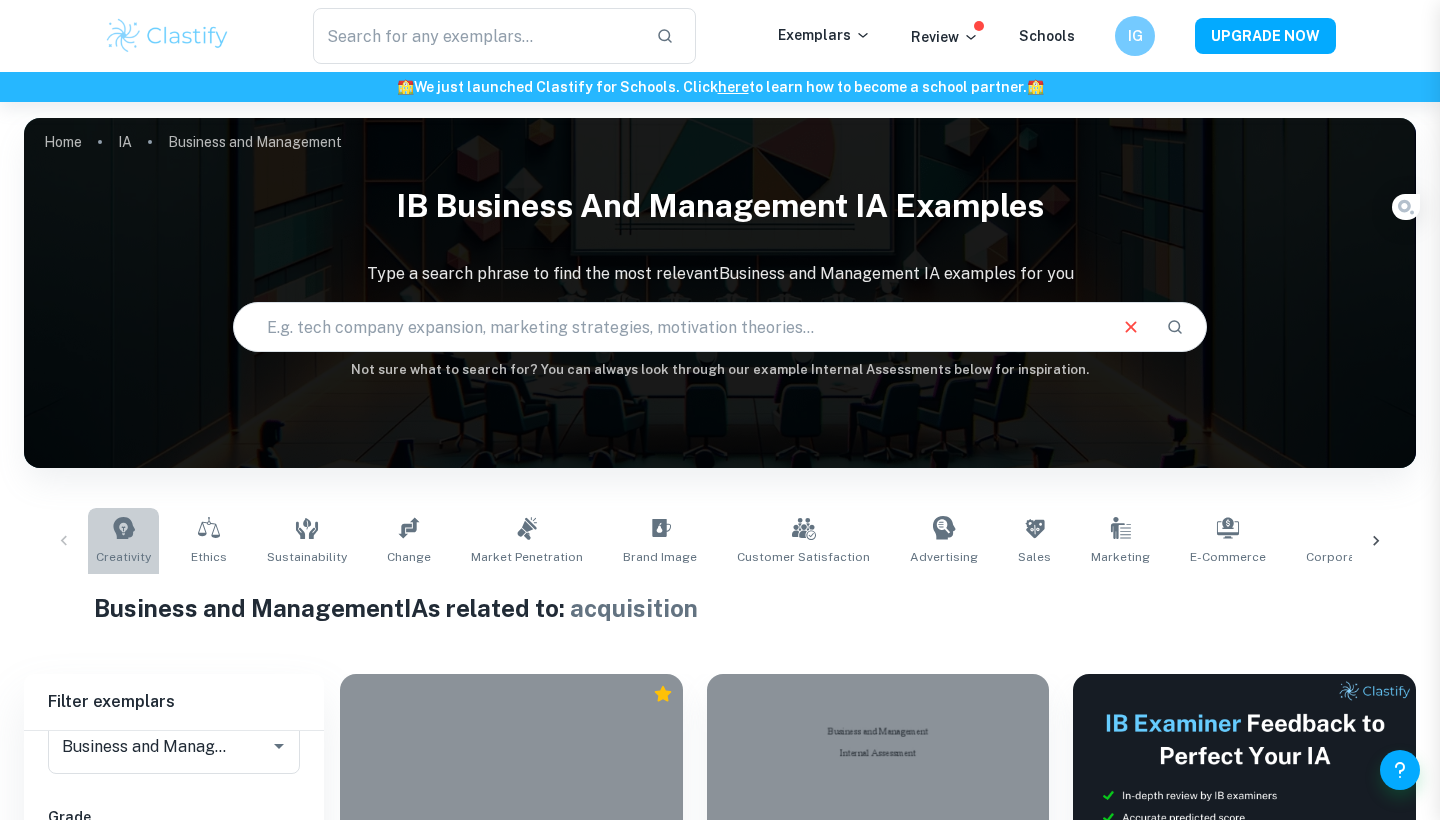 click 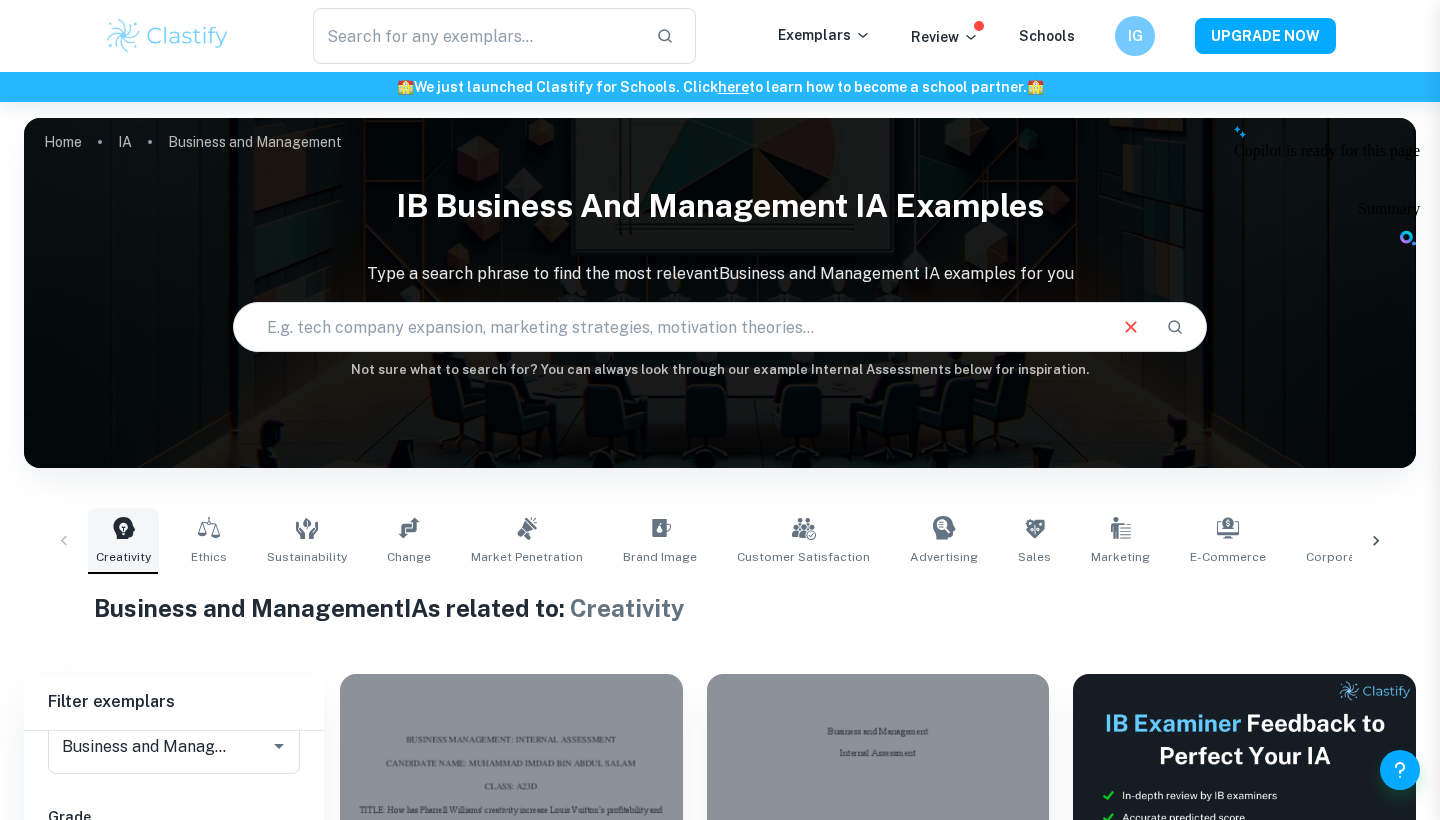 click 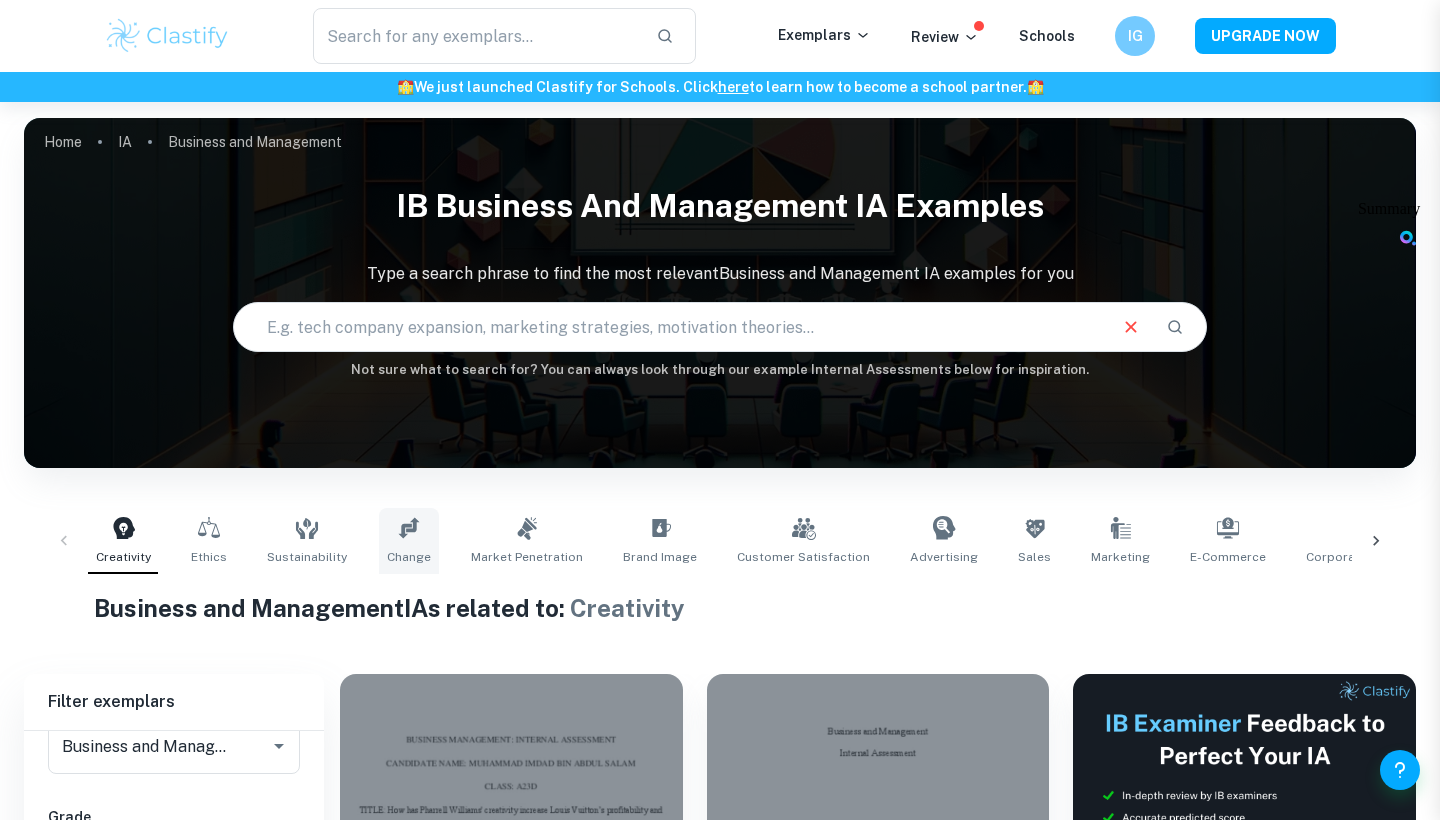 click on "Change" at bounding box center (409, 541) 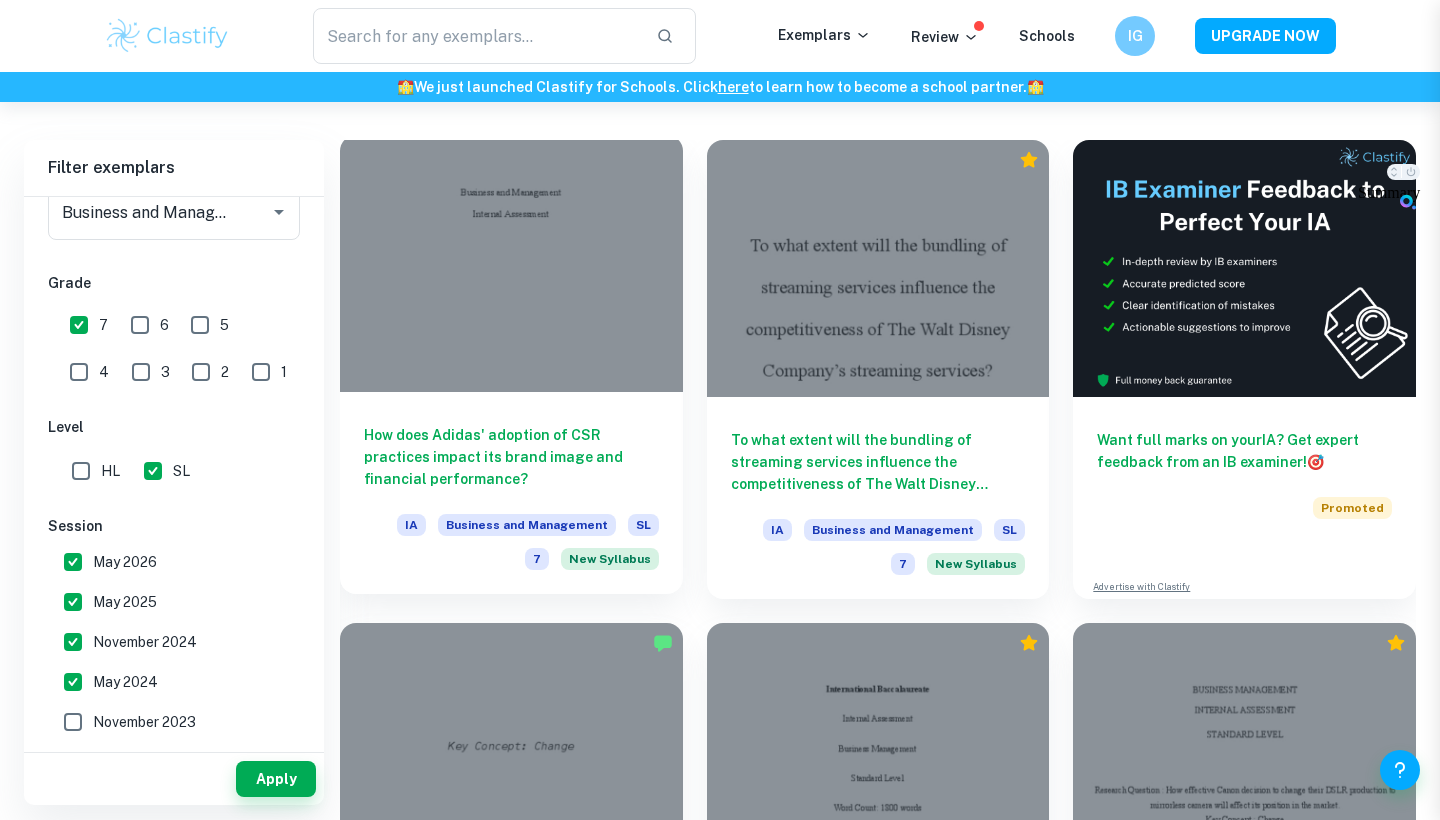 scroll, scrollTop: 491, scrollLeft: 0, axis: vertical 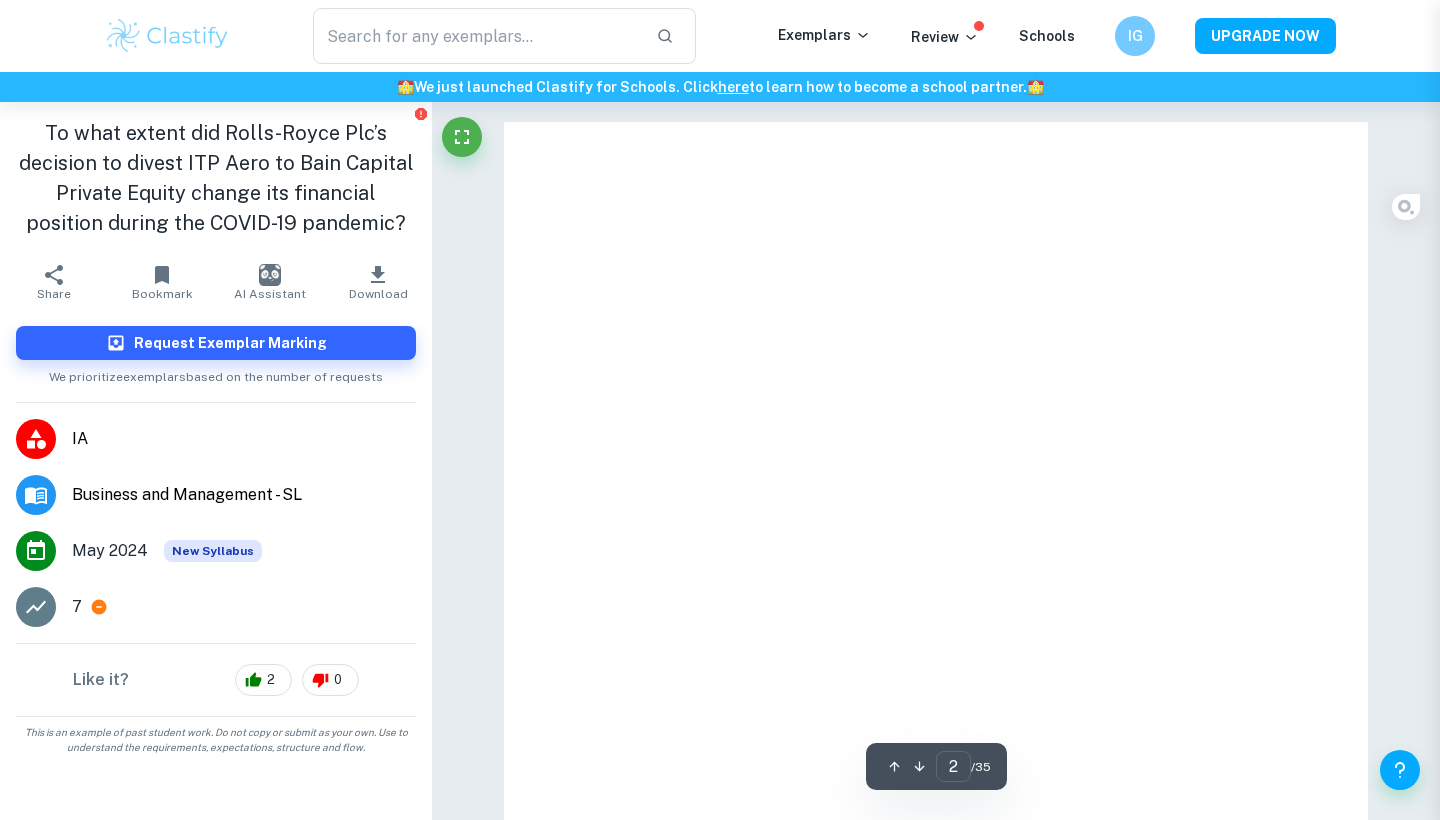 type on "1" 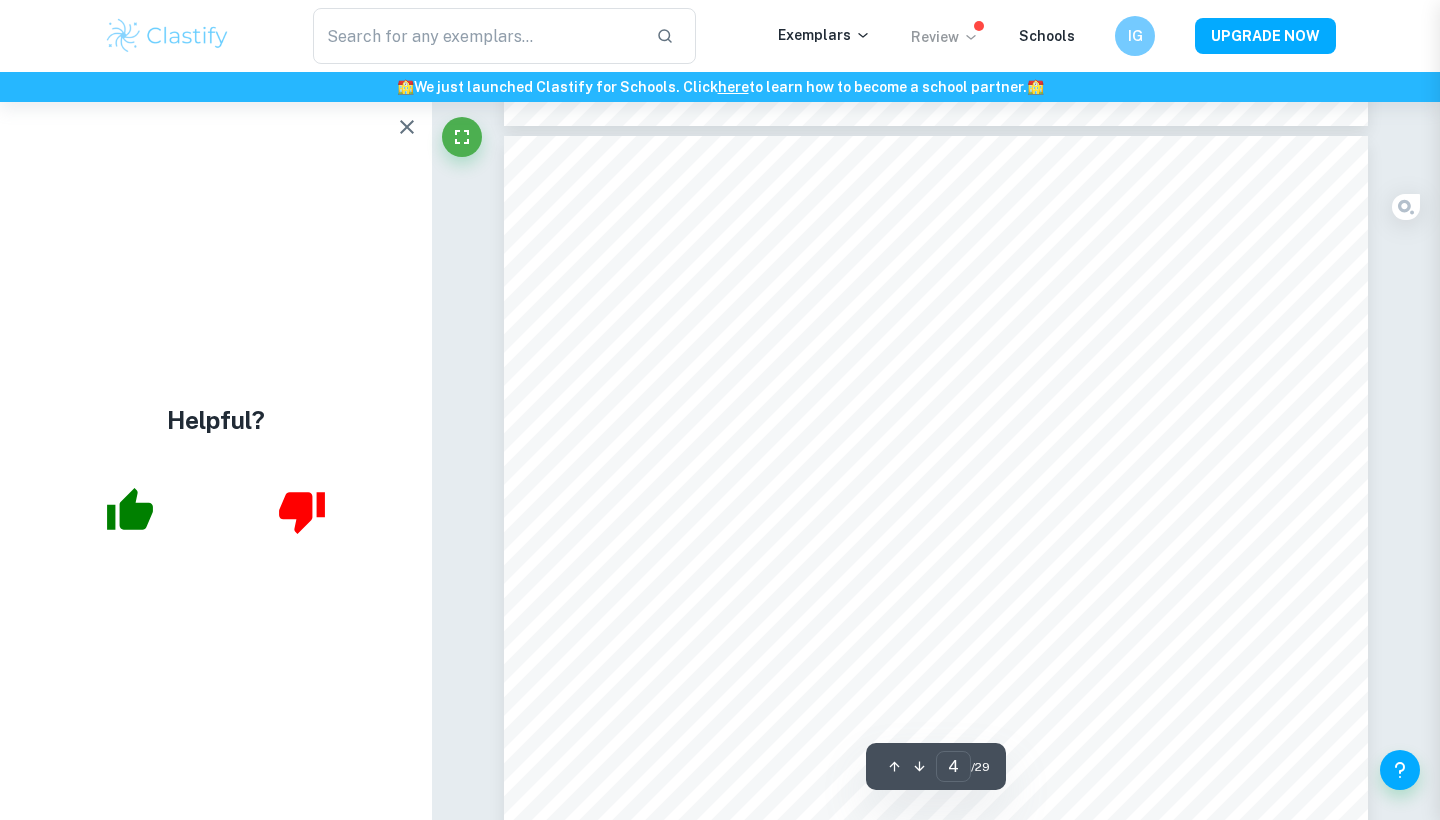 scroll, scrollTop: 3983, scrollLeft: 1, axis: both 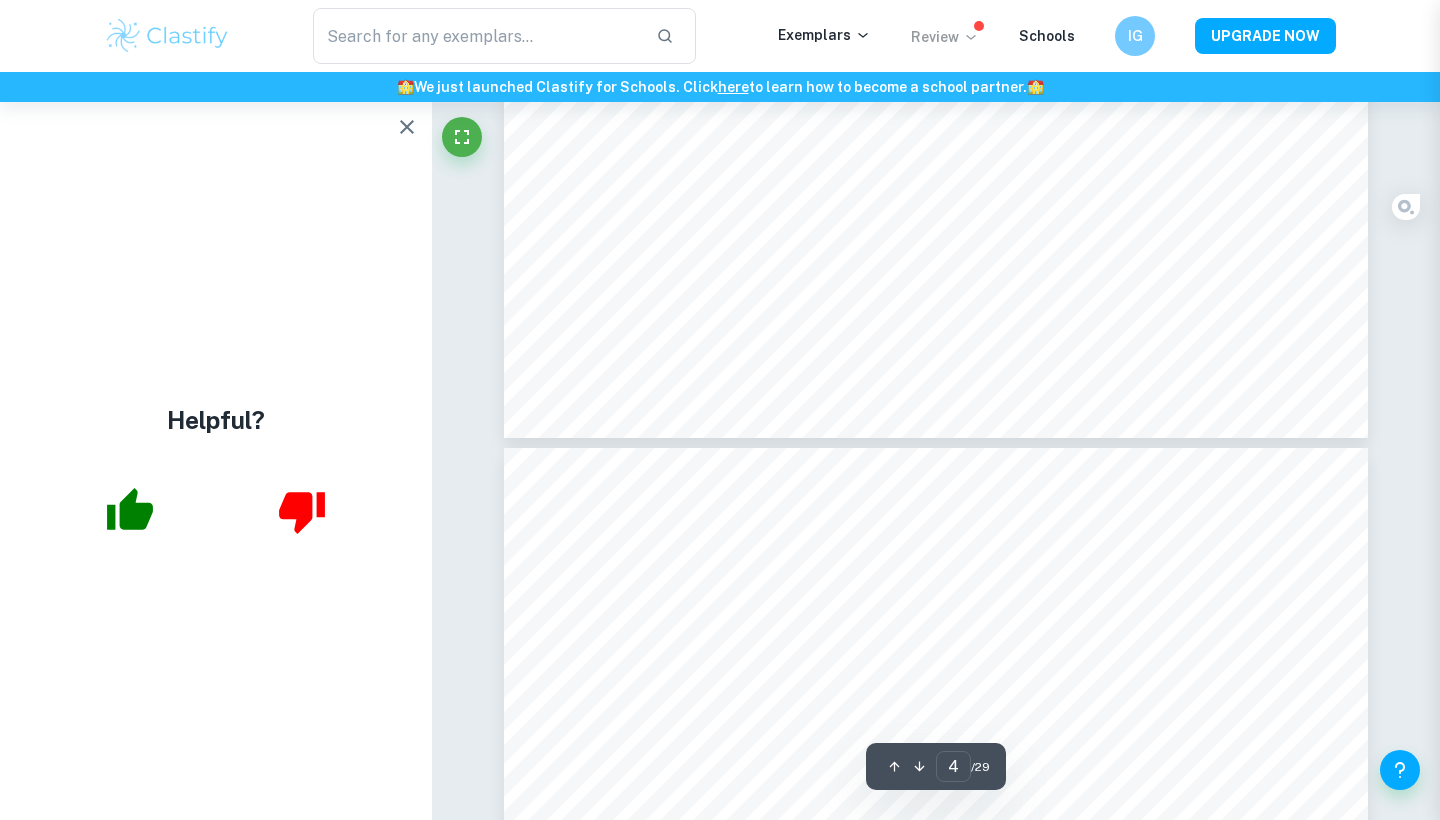 type on "5" 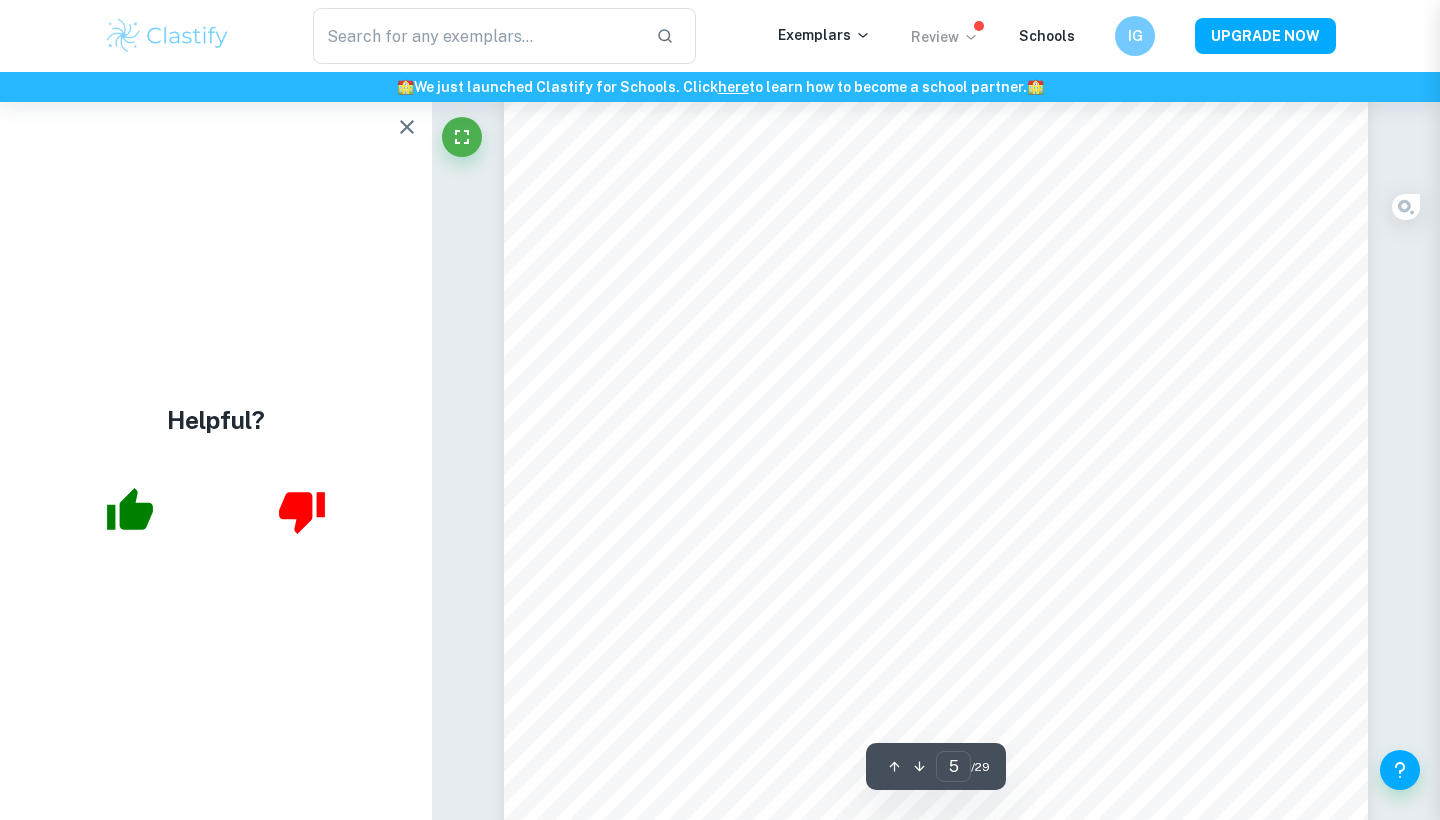 scroll, scrollTop: 5473, scrollLeft: 0, axis: vertical 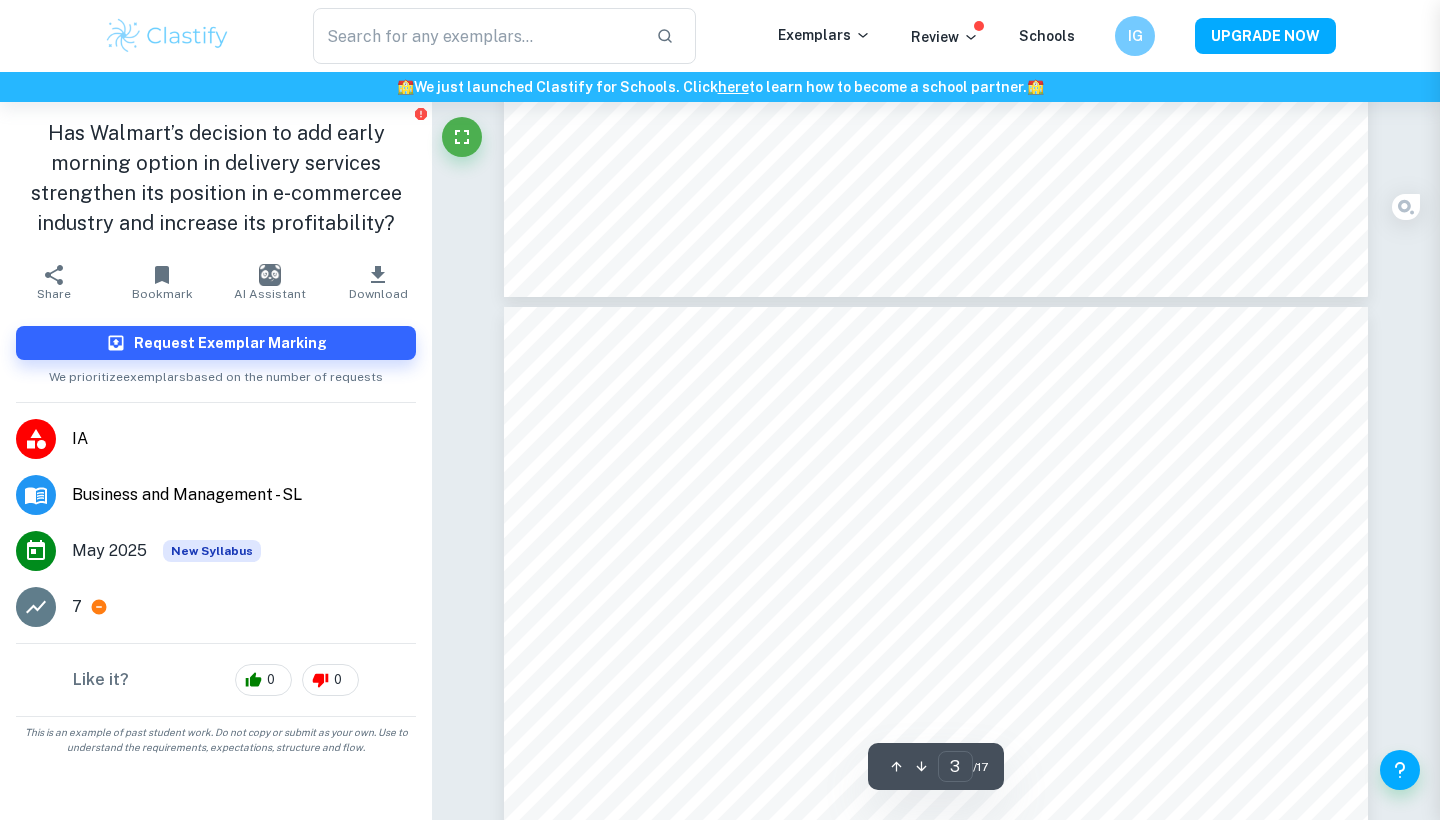 type on "4" 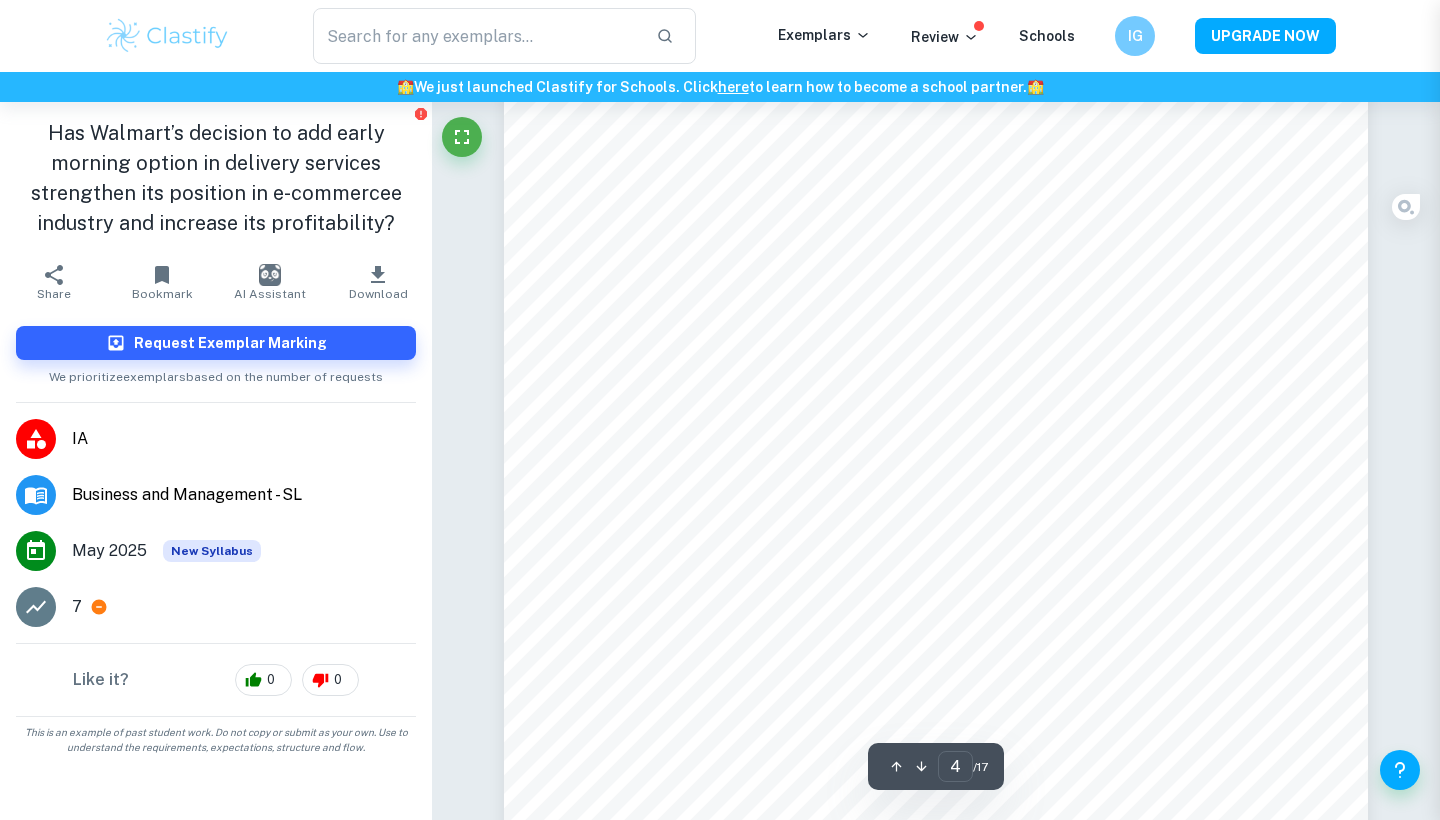 scroll, scrollTop: 3703, scrollLeft: 0, axis: vertical 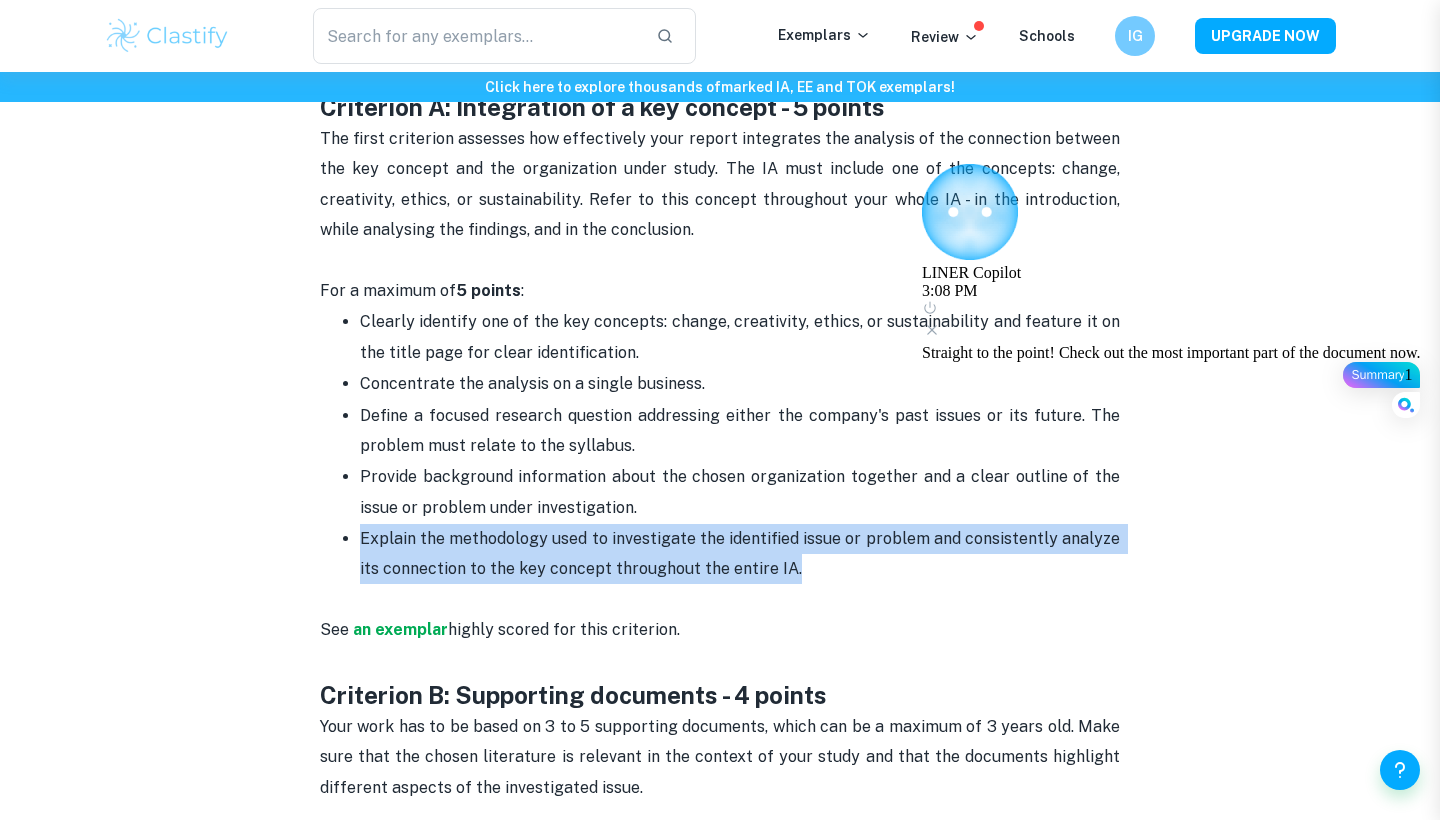 drag, startPoint x: 364, startPoint y: 505, endPoint x: 811, endPoint y: 524, distance: 447.40363 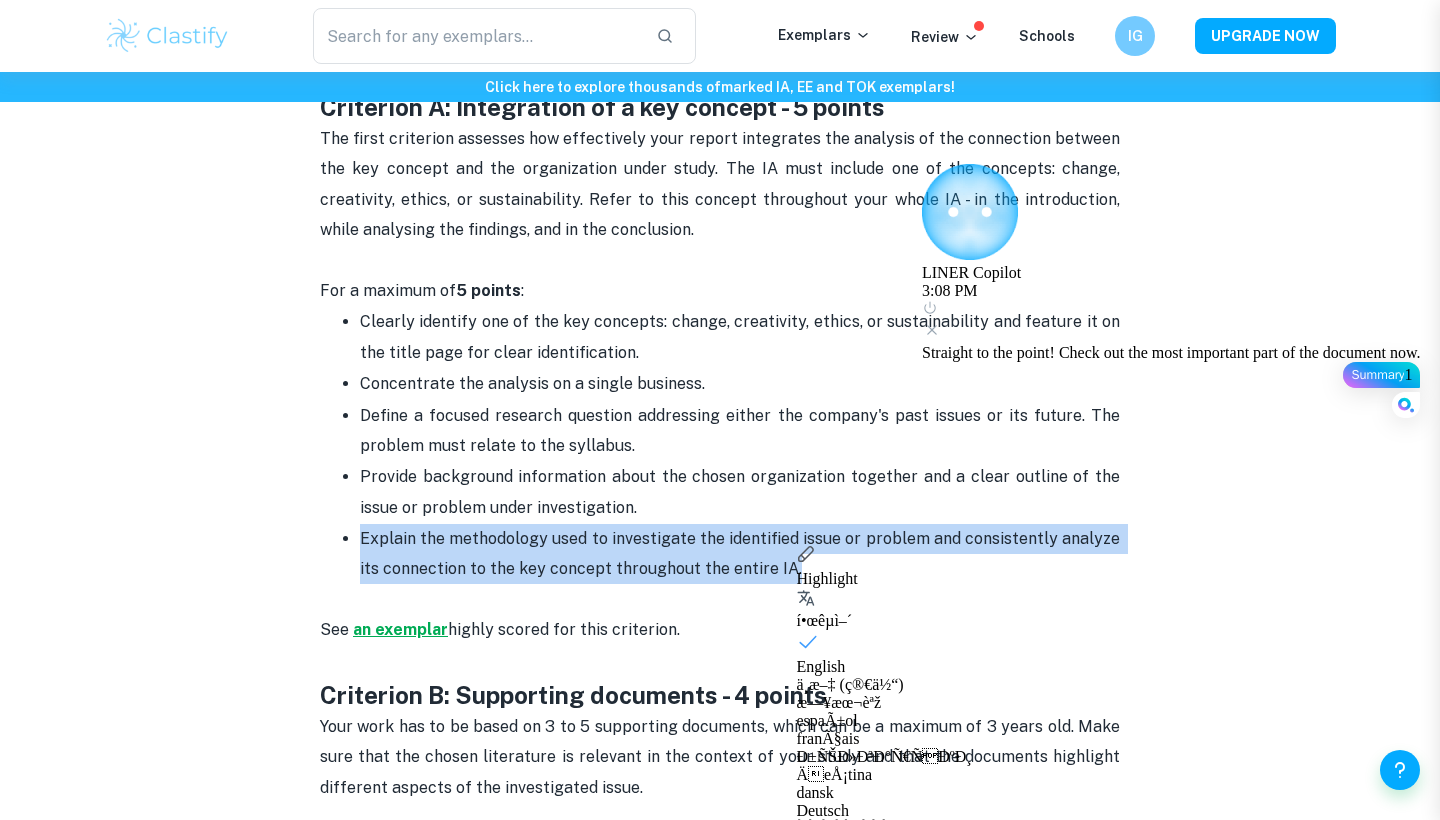 click on "an exemplar" at bounding box center [400, 629] 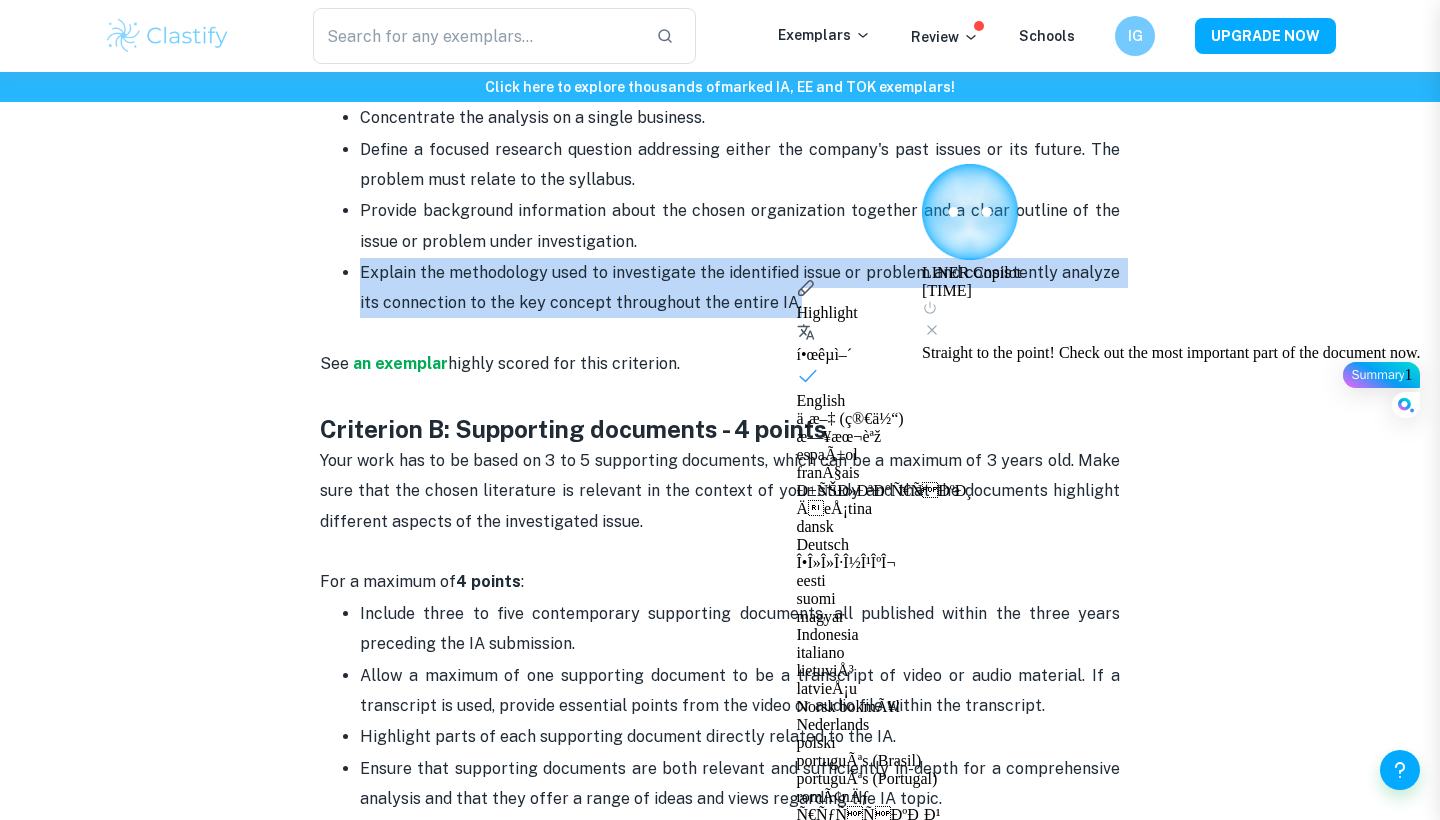scroll, scrollTop: 1326, scrollLeft: 0, axis: vertical 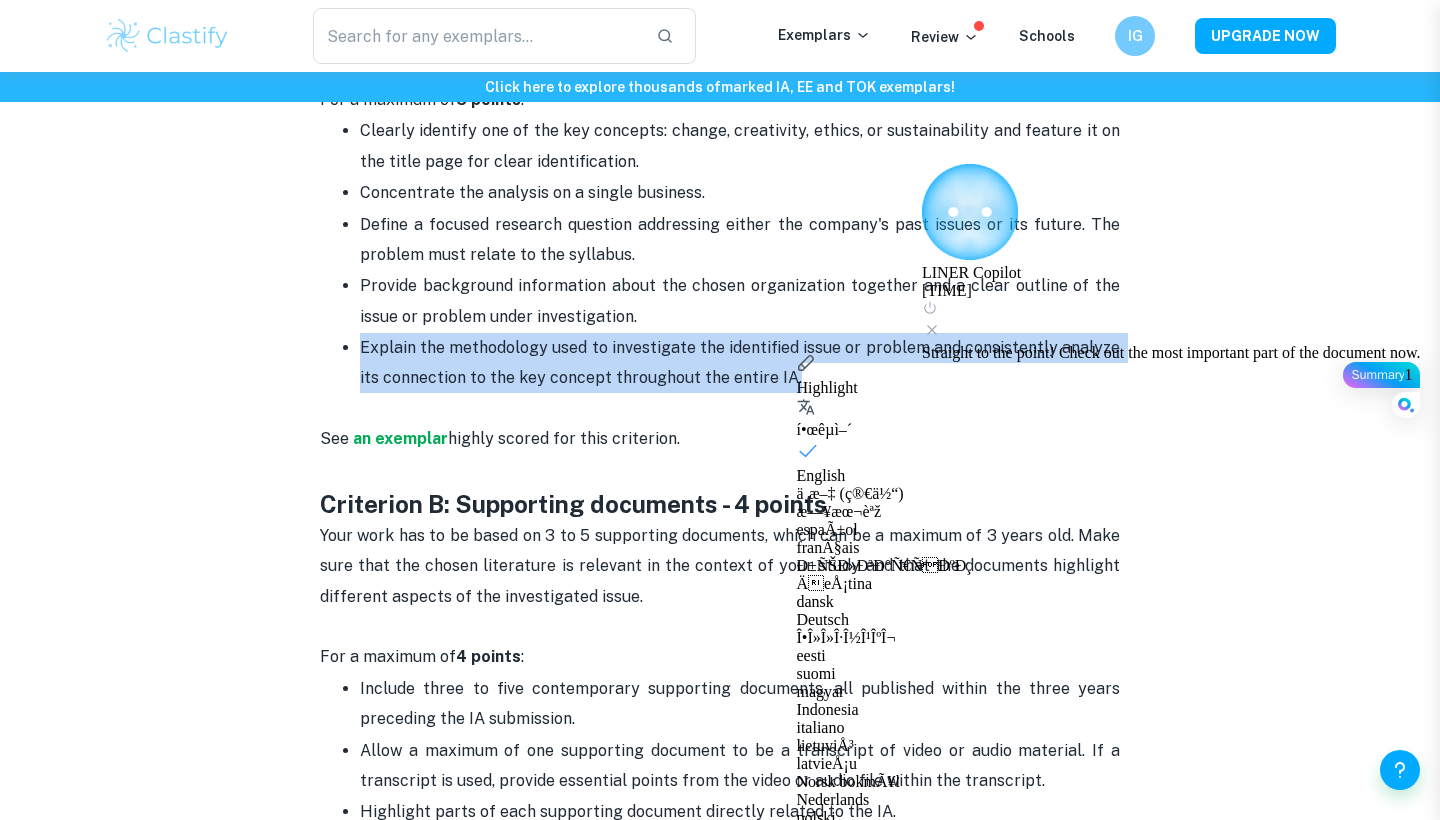 click on "Explain the methodology used to investigate the identified issue or problem and consistently analyze its connection to the key concept throughout the entire IA." at bounding box center [742, 362] 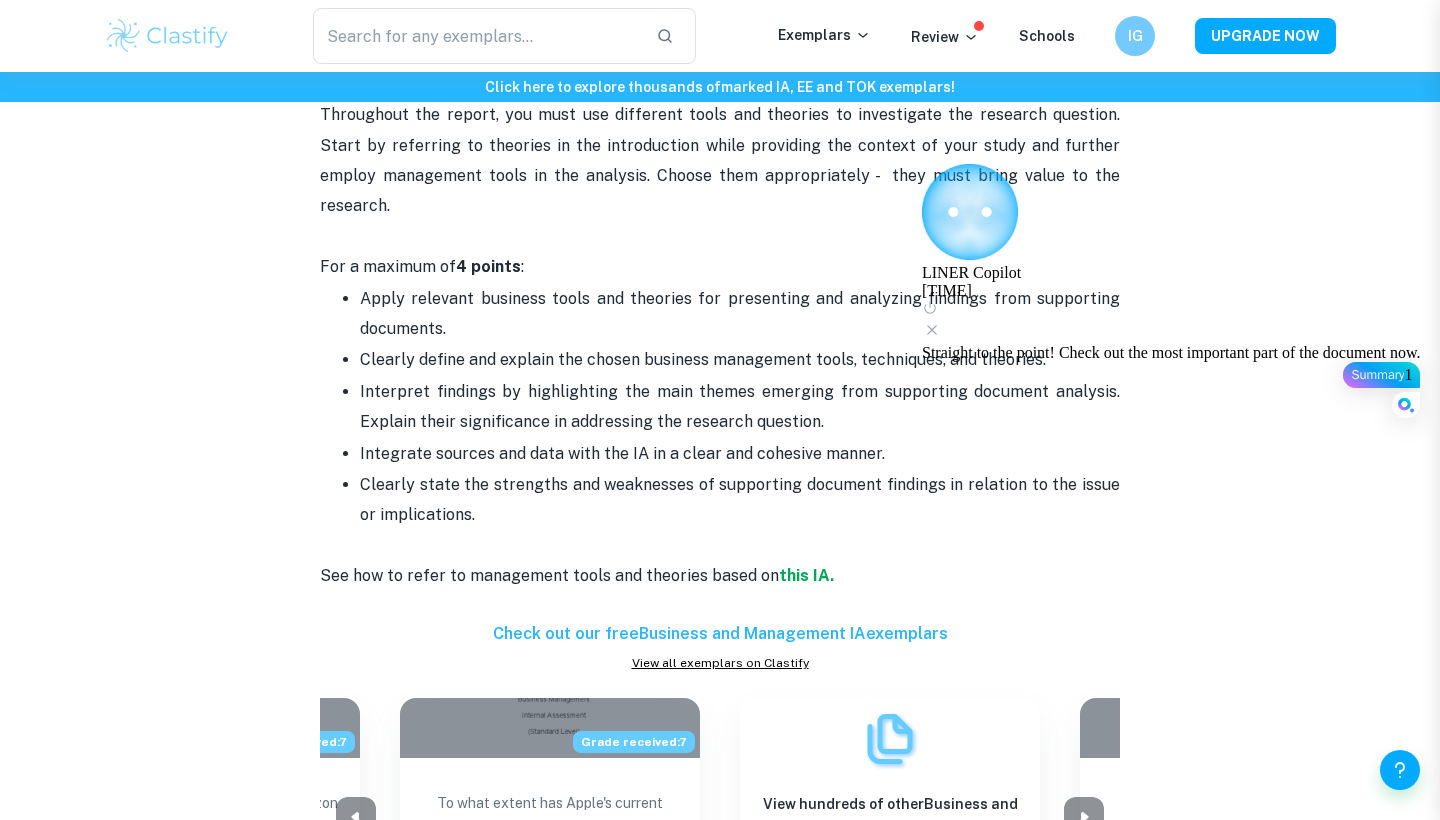 scroll, scrollTop: 2271, scrollLeft: 0, axis: vertical 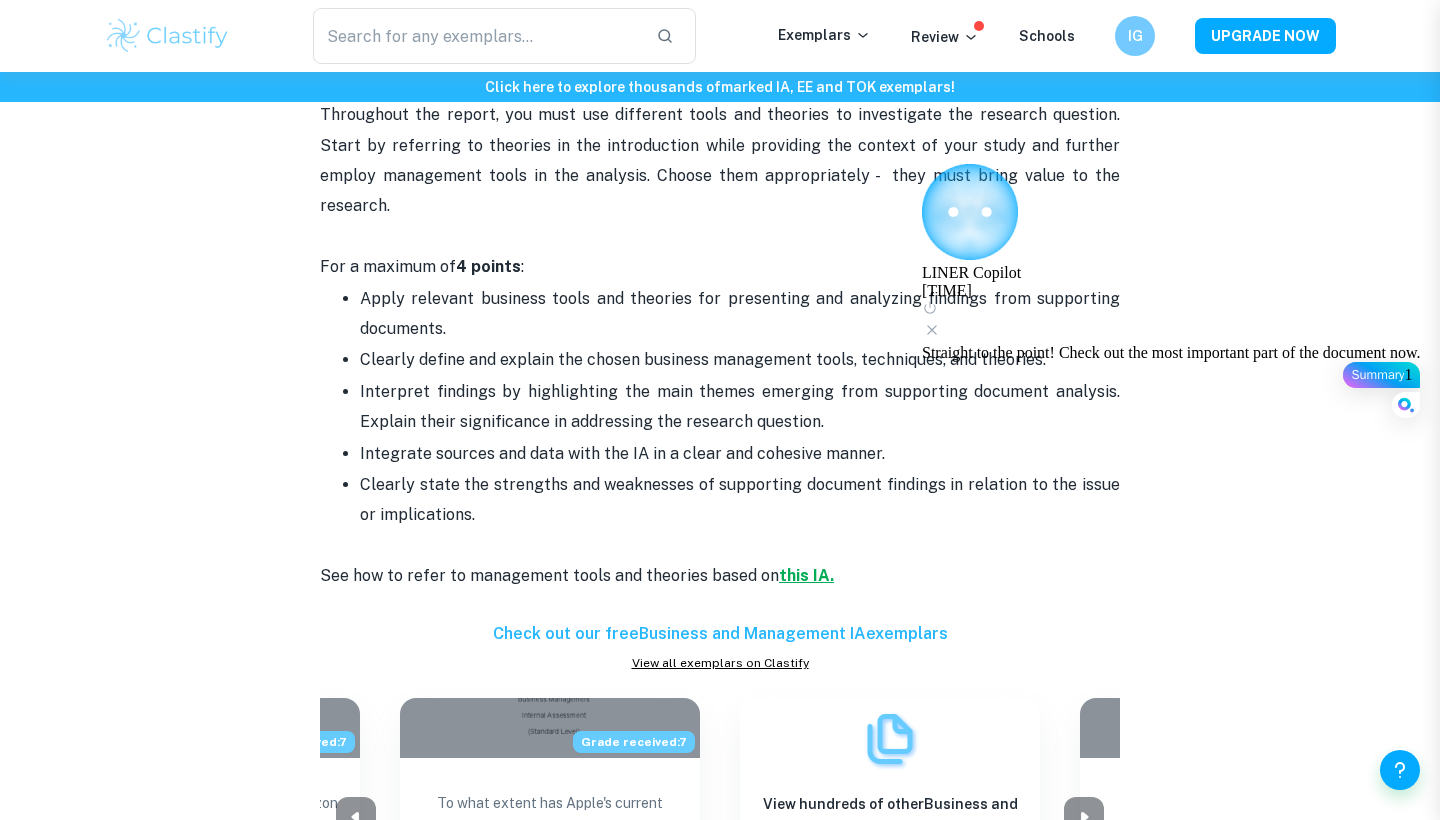 click on "this IA." at bounding box center [806, 575] 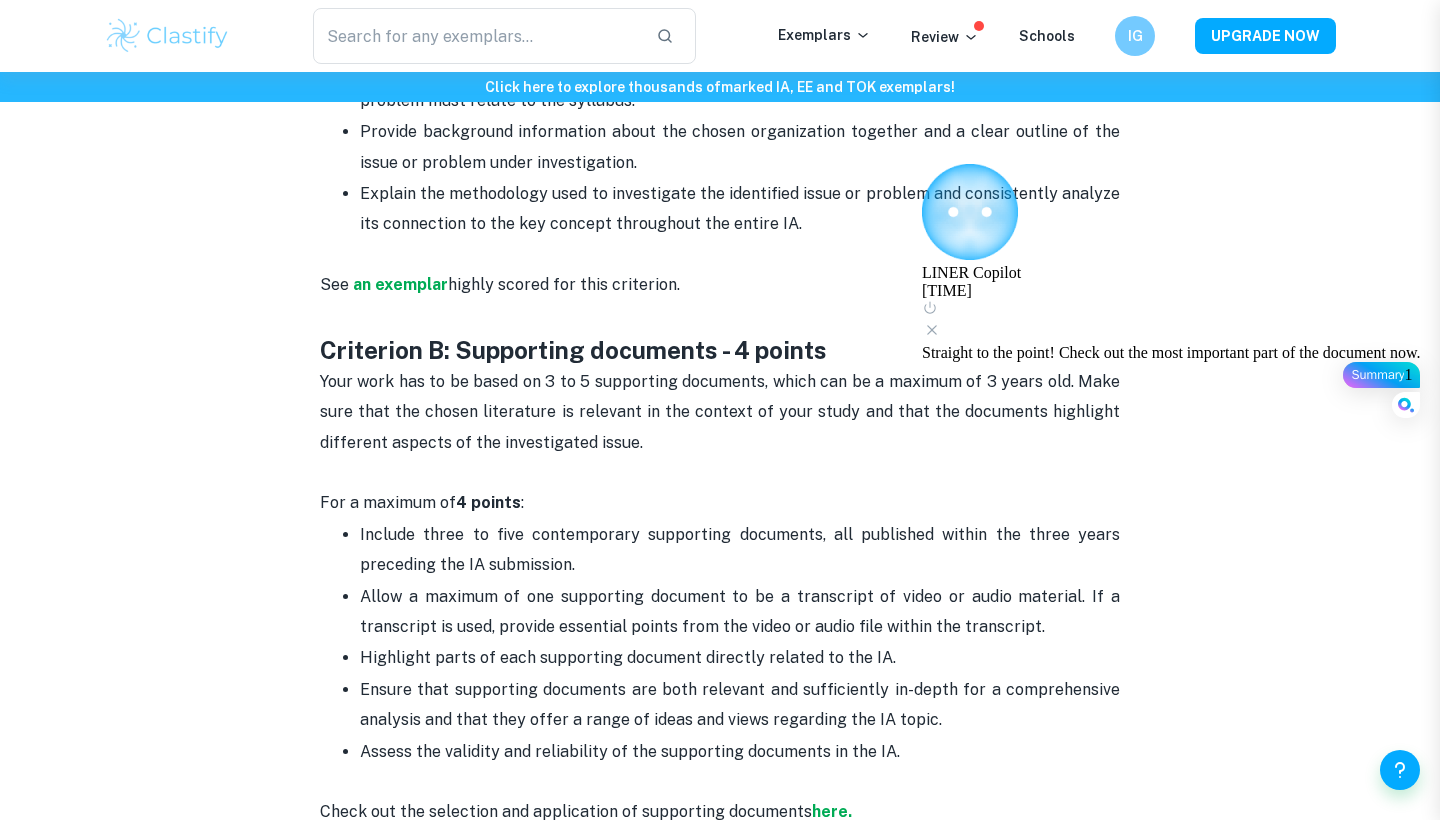 scroll, scrollTop: 1495, scrollLeft: 0, axis: vertical 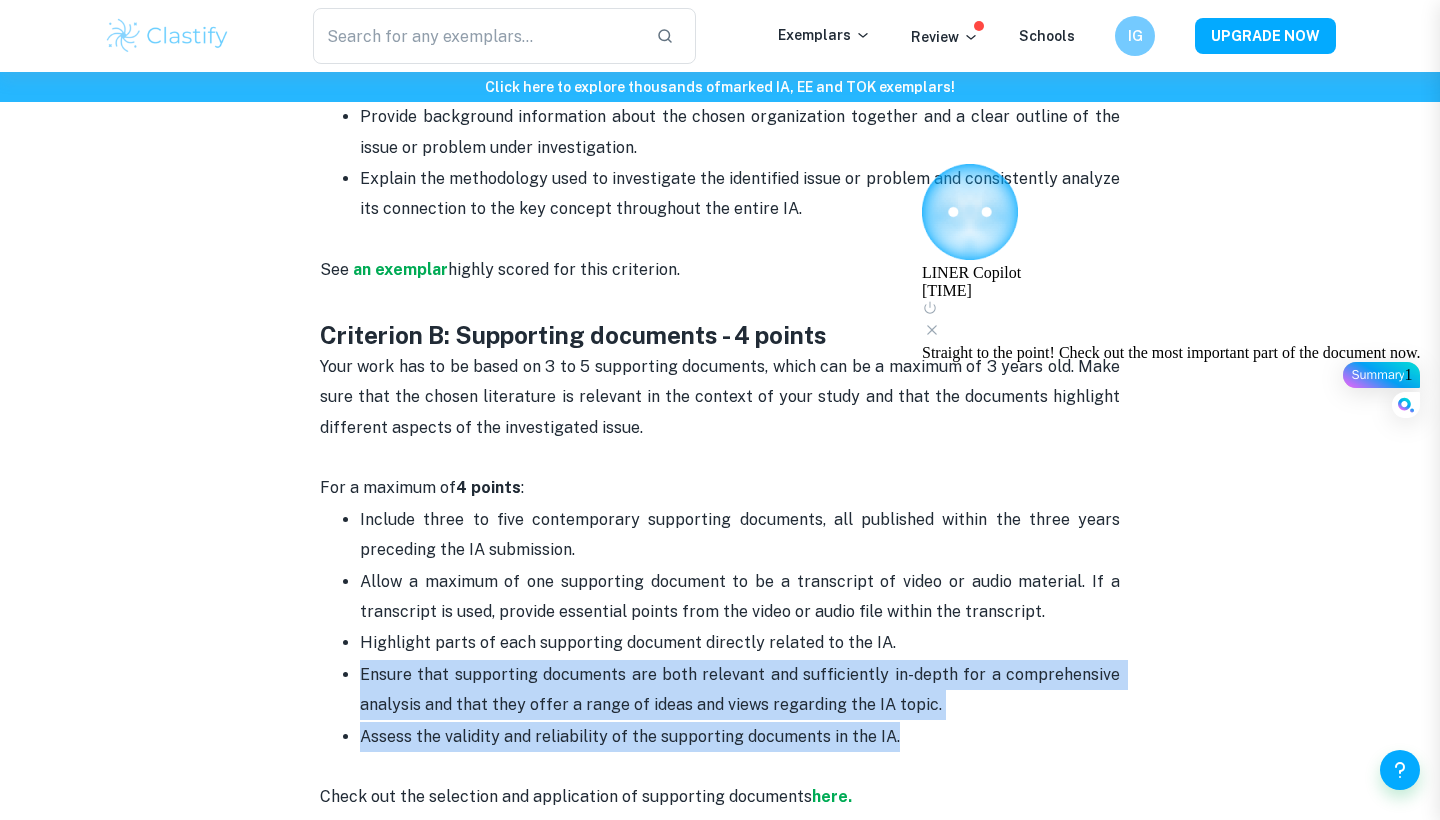 drag, startPoint x: 362, startPoint y: 633, endPoint x: 1001, endPoint y: 704, distance: 642.9324 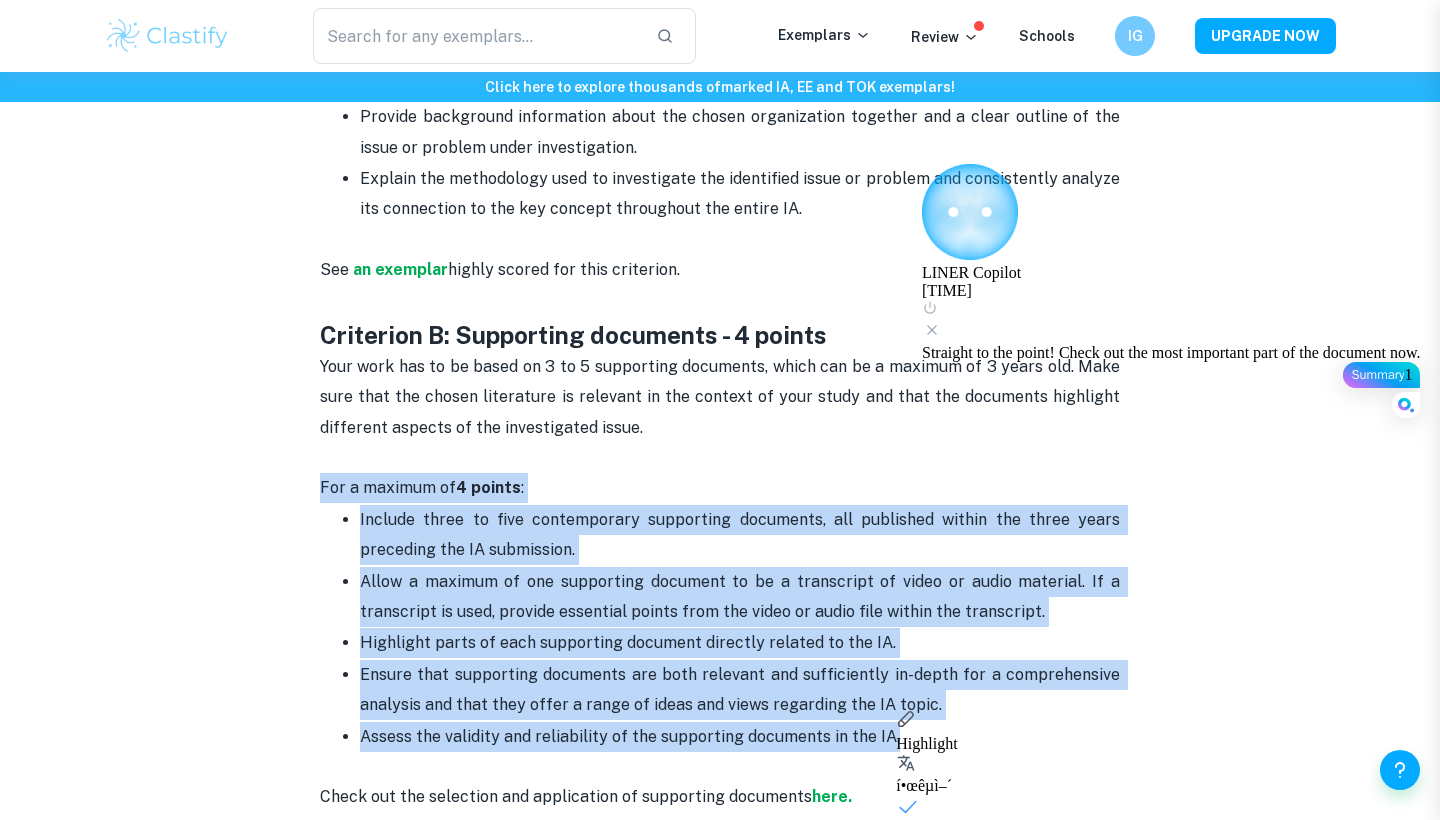 drag, startPoint x: 322, startPoint y: 449, endPoint x: 980, endPoint y: 696, distance: 702.83215 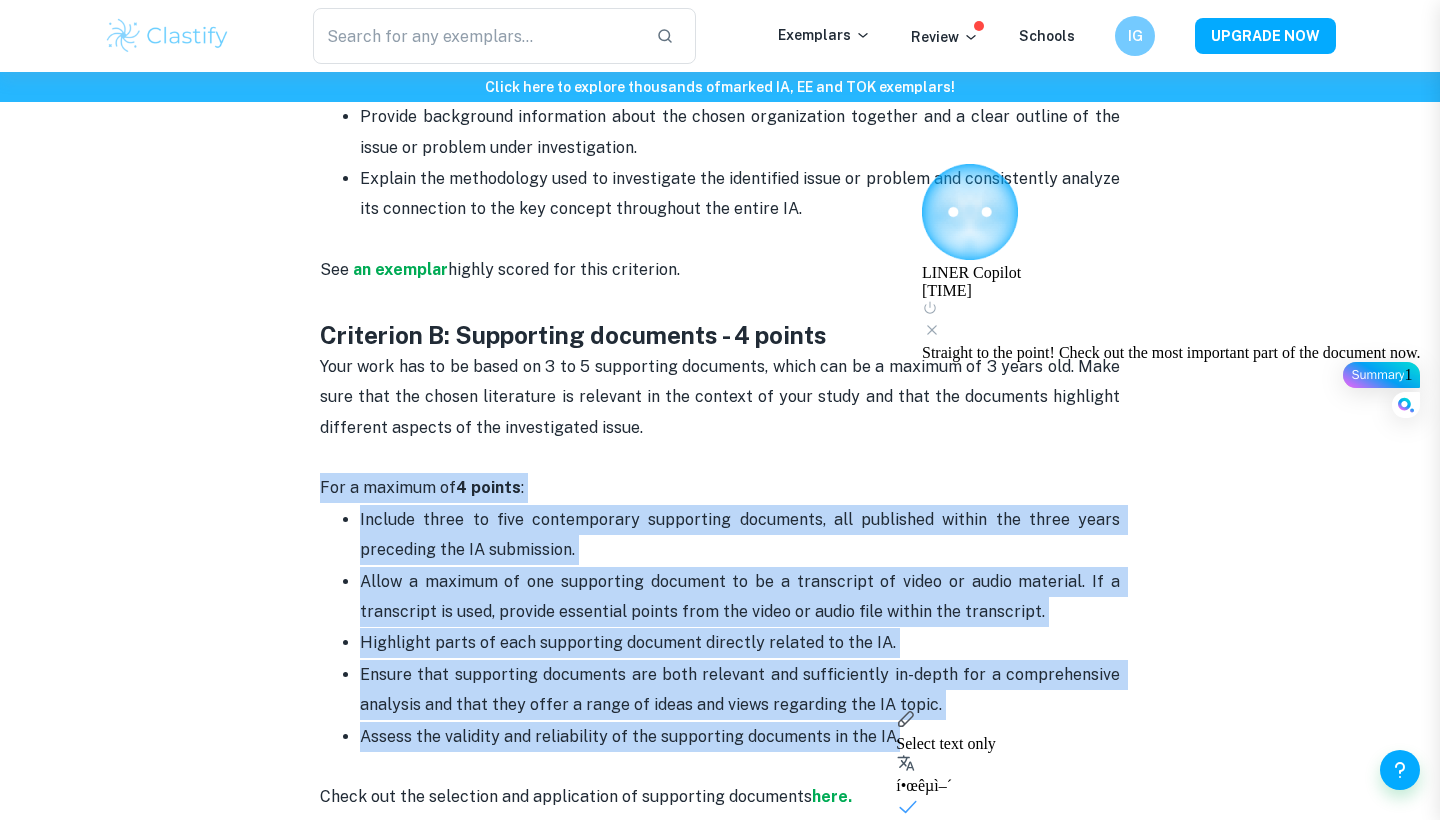 copy on "For a maximum of  4 points :  Include three to five contemporary supporting documents, all published within the three years preceding the IA submission.  Allow a maximum of one supporting document to be a transcript of video or audio material. If a transcript is used, provide essential points from the video or audio file within the transcript. Highlight parts of each supporting document directly related to the IA. Ensure that supporting documents are both relevant and sufficiently in-depth for a comprehensive analysis and that they offer a range of ideas and views regarding the IA topic. Assess the validity and reliability of the supporting documents in the IA." 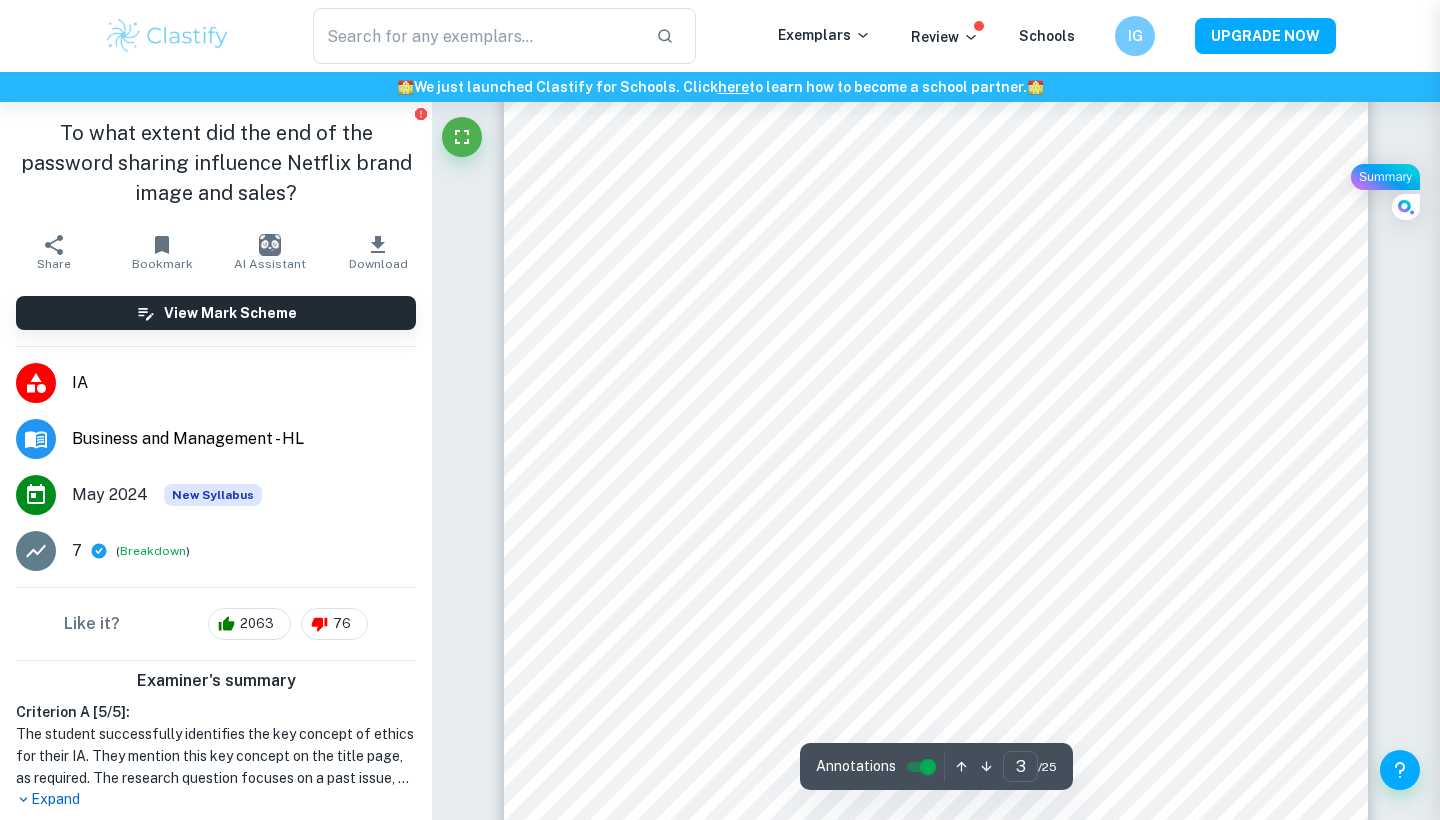 scroll, scrollTop: 3200, scrollLeft: 0, axis: vertical 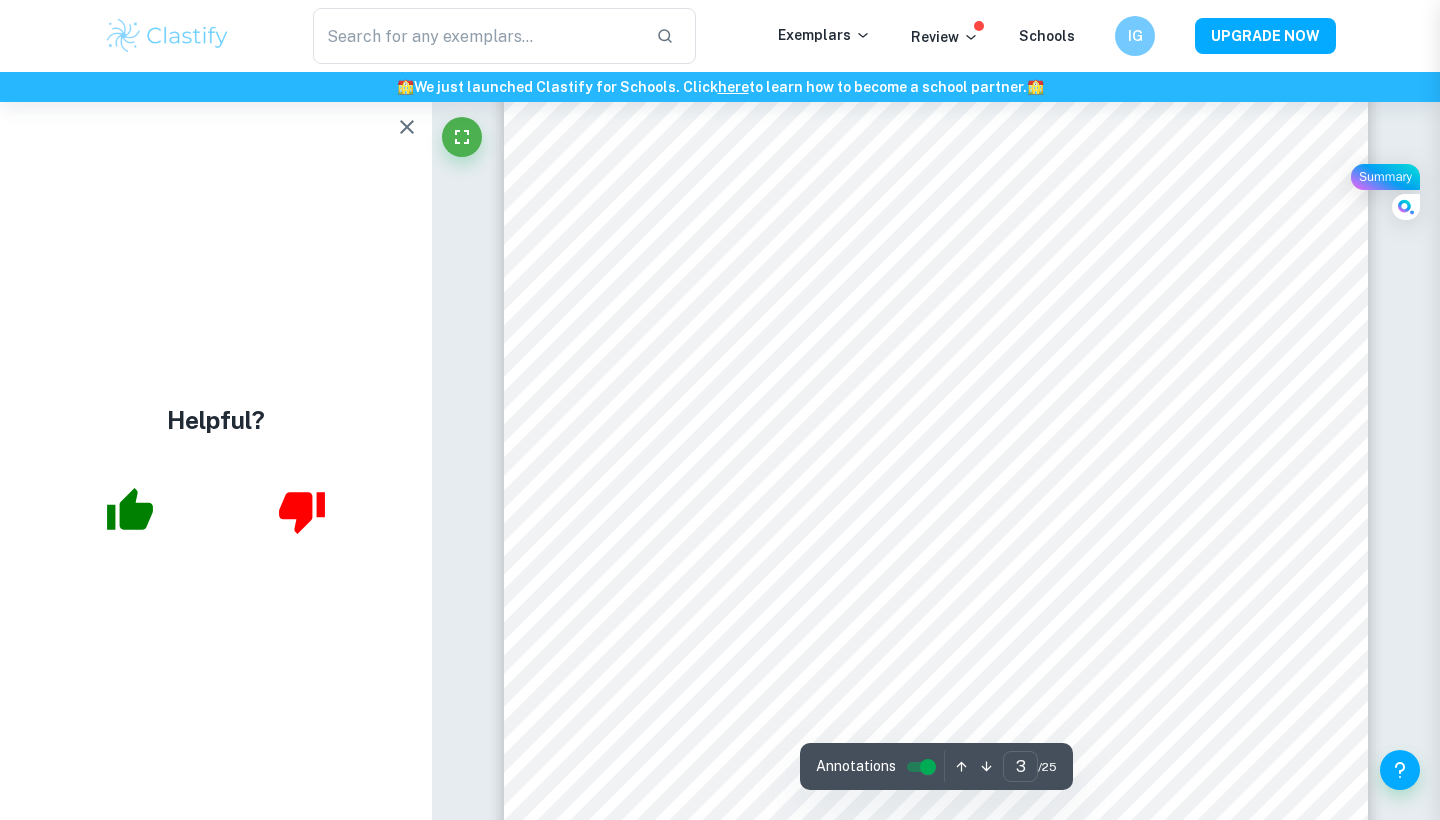 click 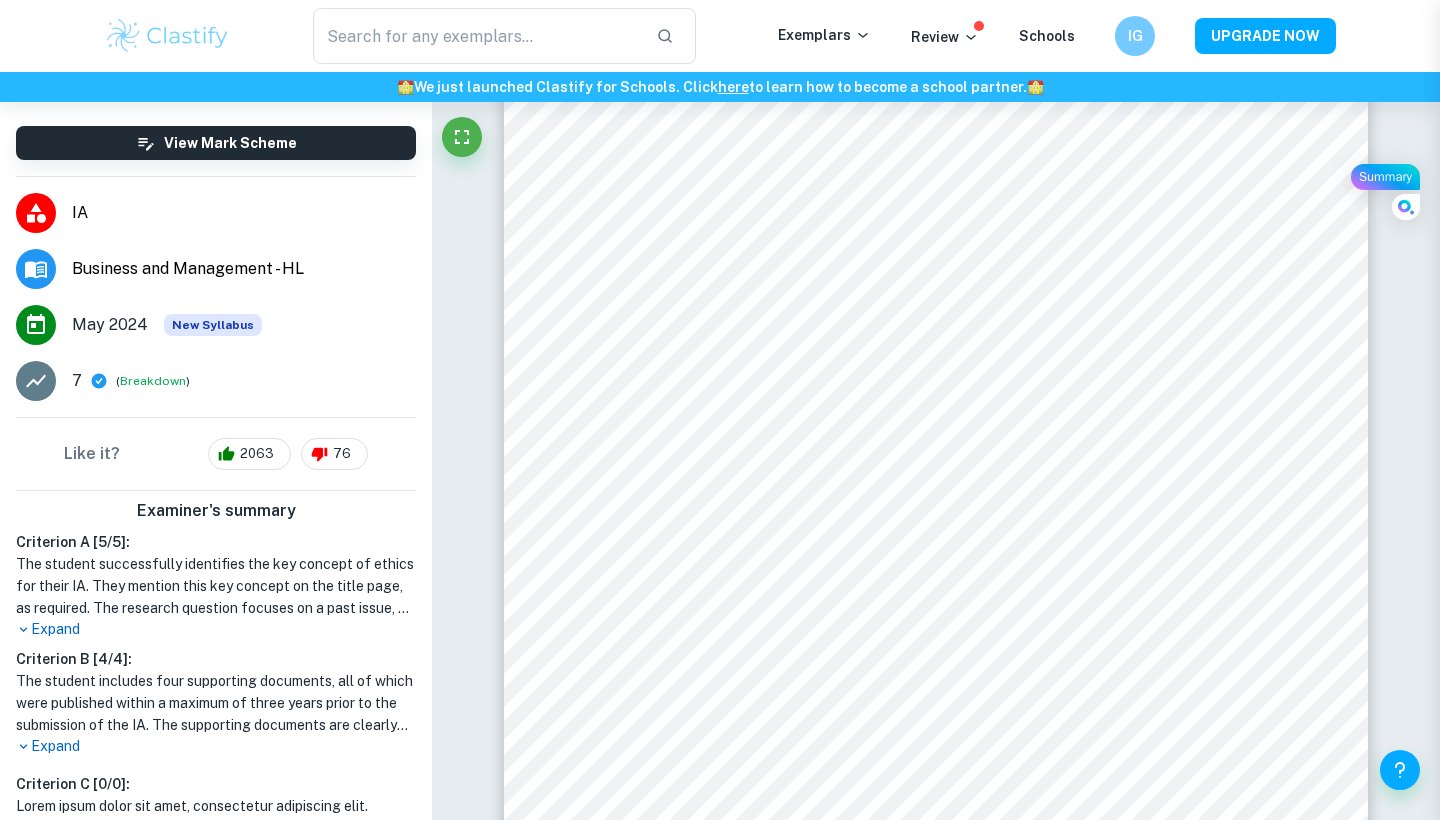scroll, scrollTop: 171, scrollLeft: 0, axis: vertical 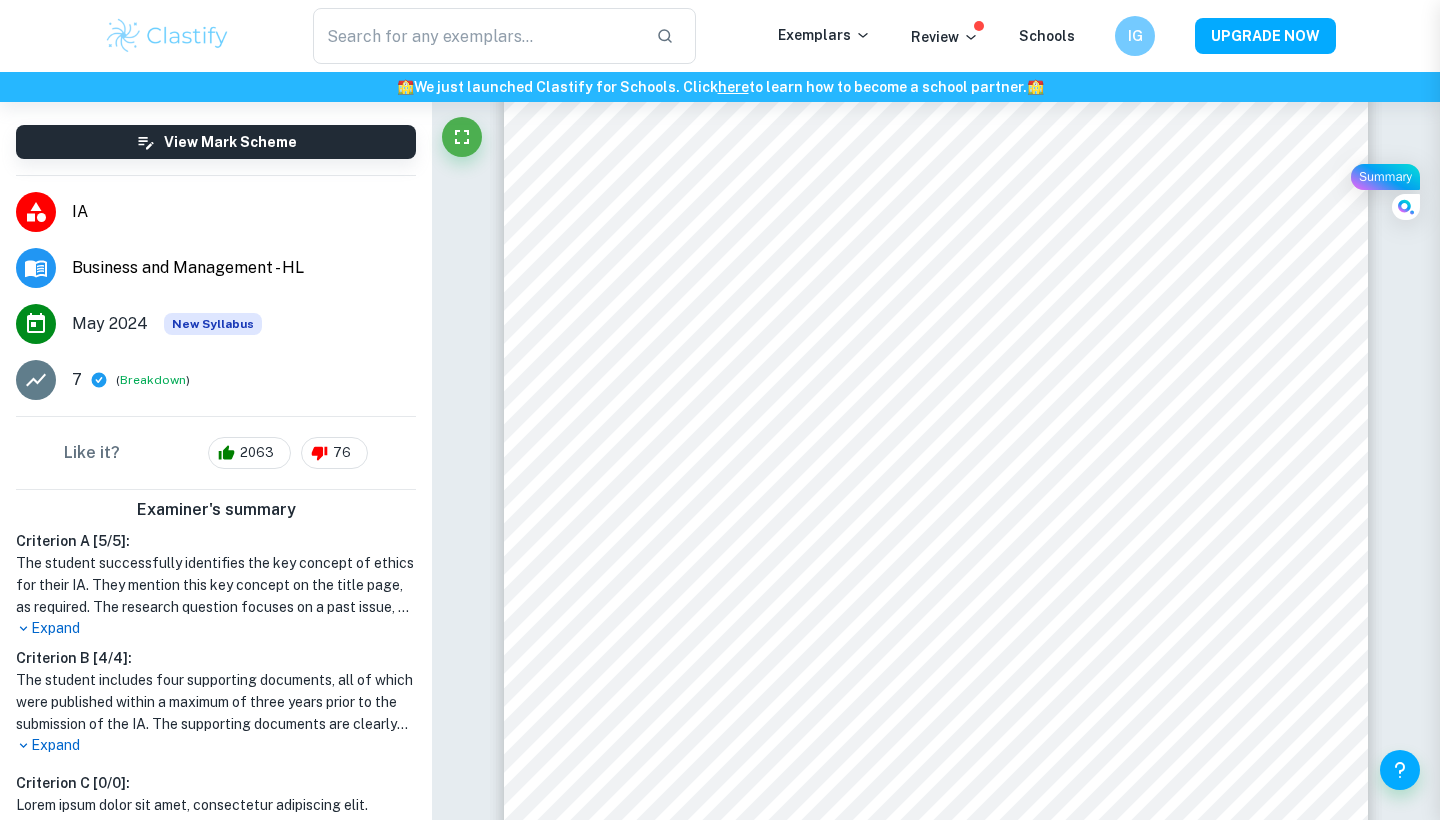 click on "Expand" at bounding box center [216, 628] 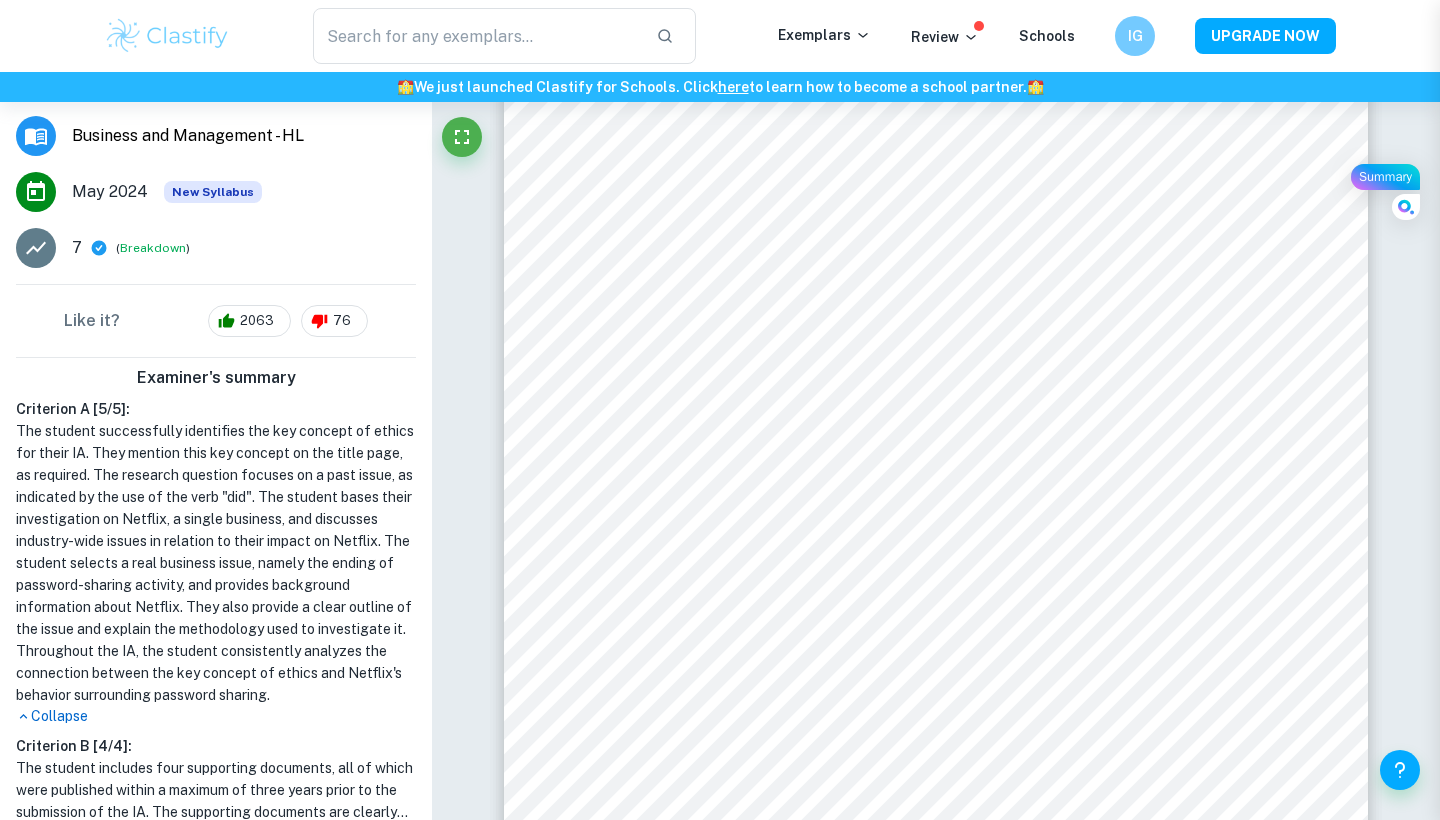 scroll, scrollTop: 311, scrollLeft: 0, axis: vertical 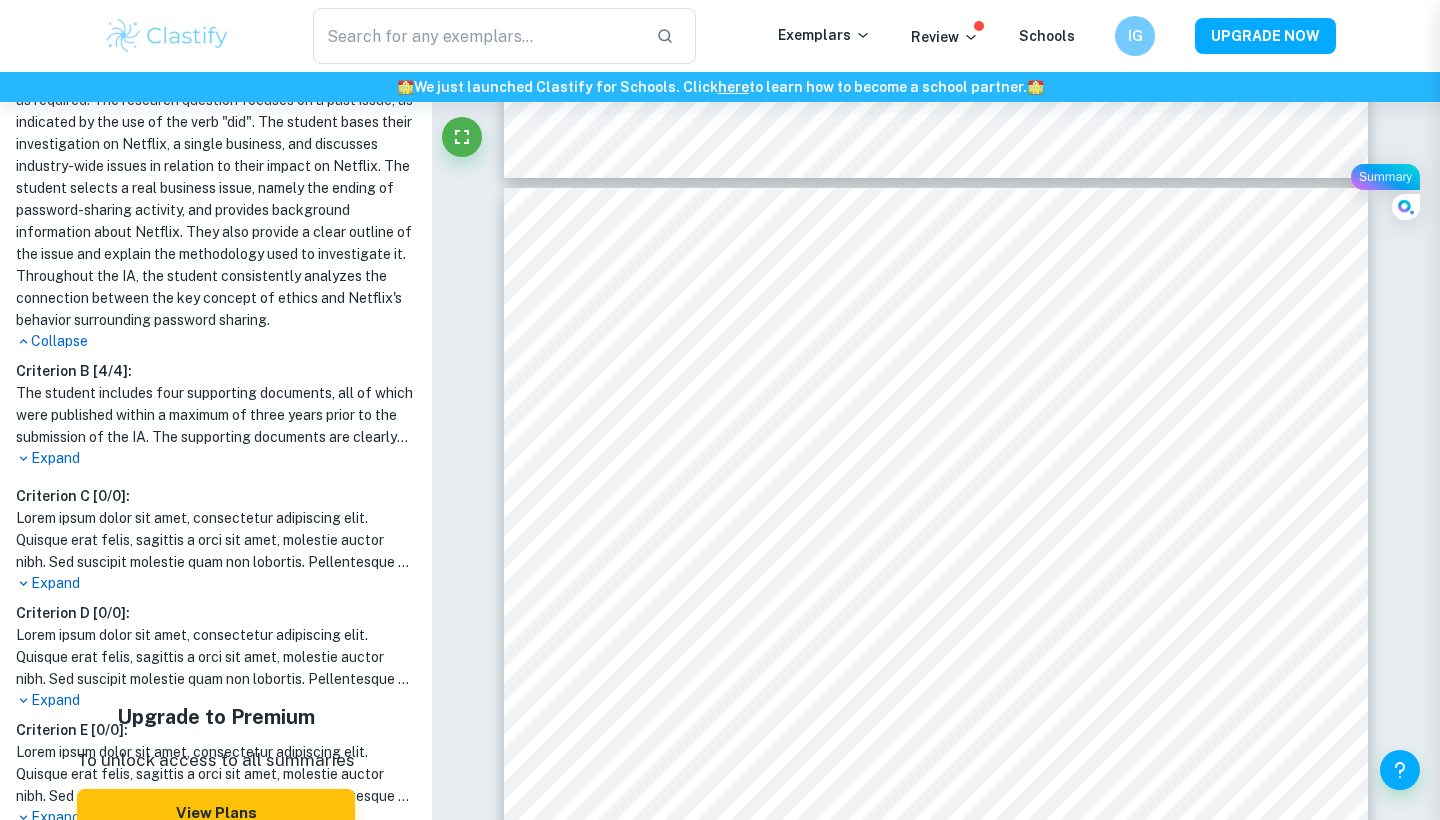 click on "Expand" at bounding box center (216, 458) 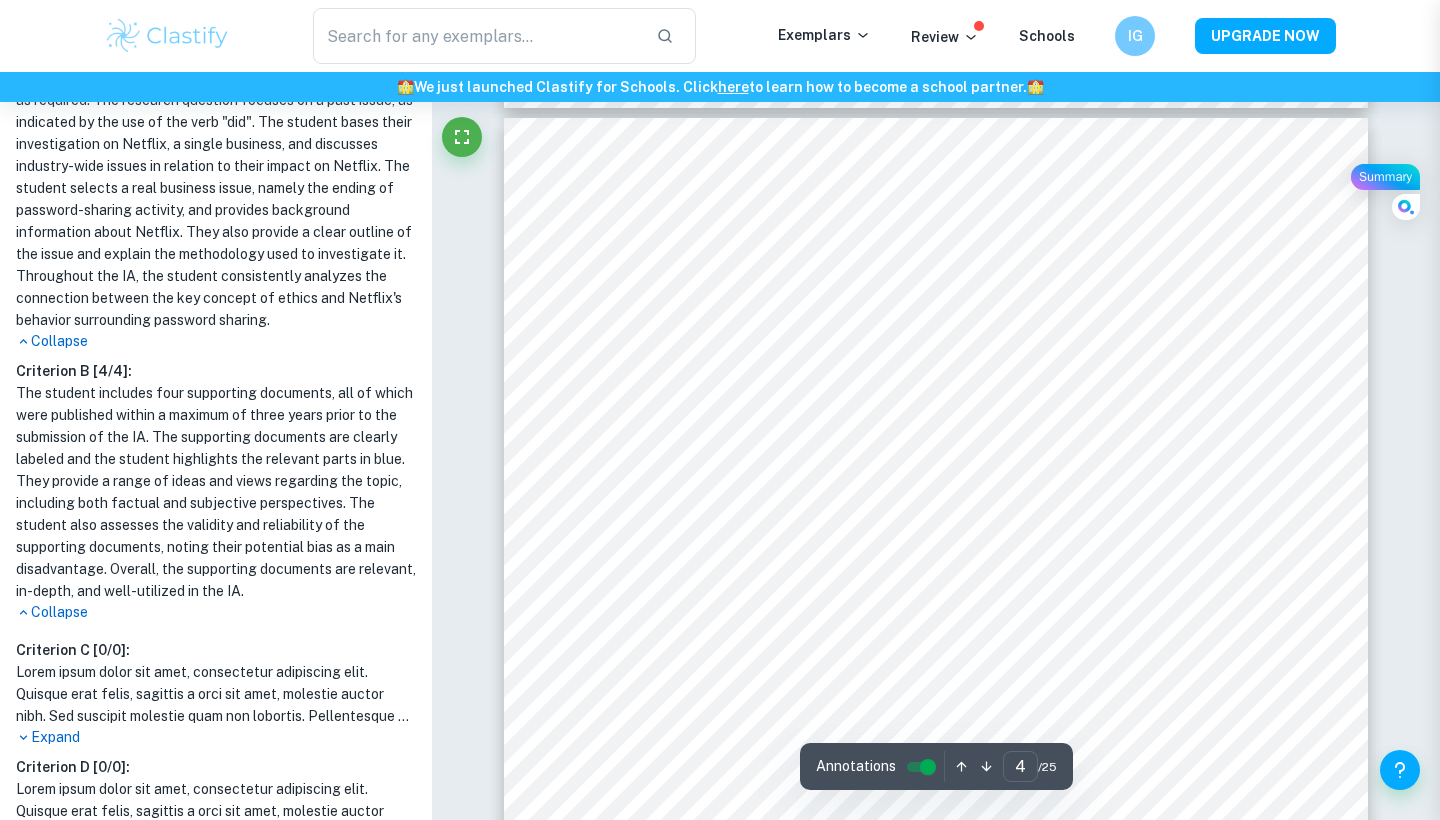 scroll, scrollTop: 3327, scrollLeft: 0, axis: vertical 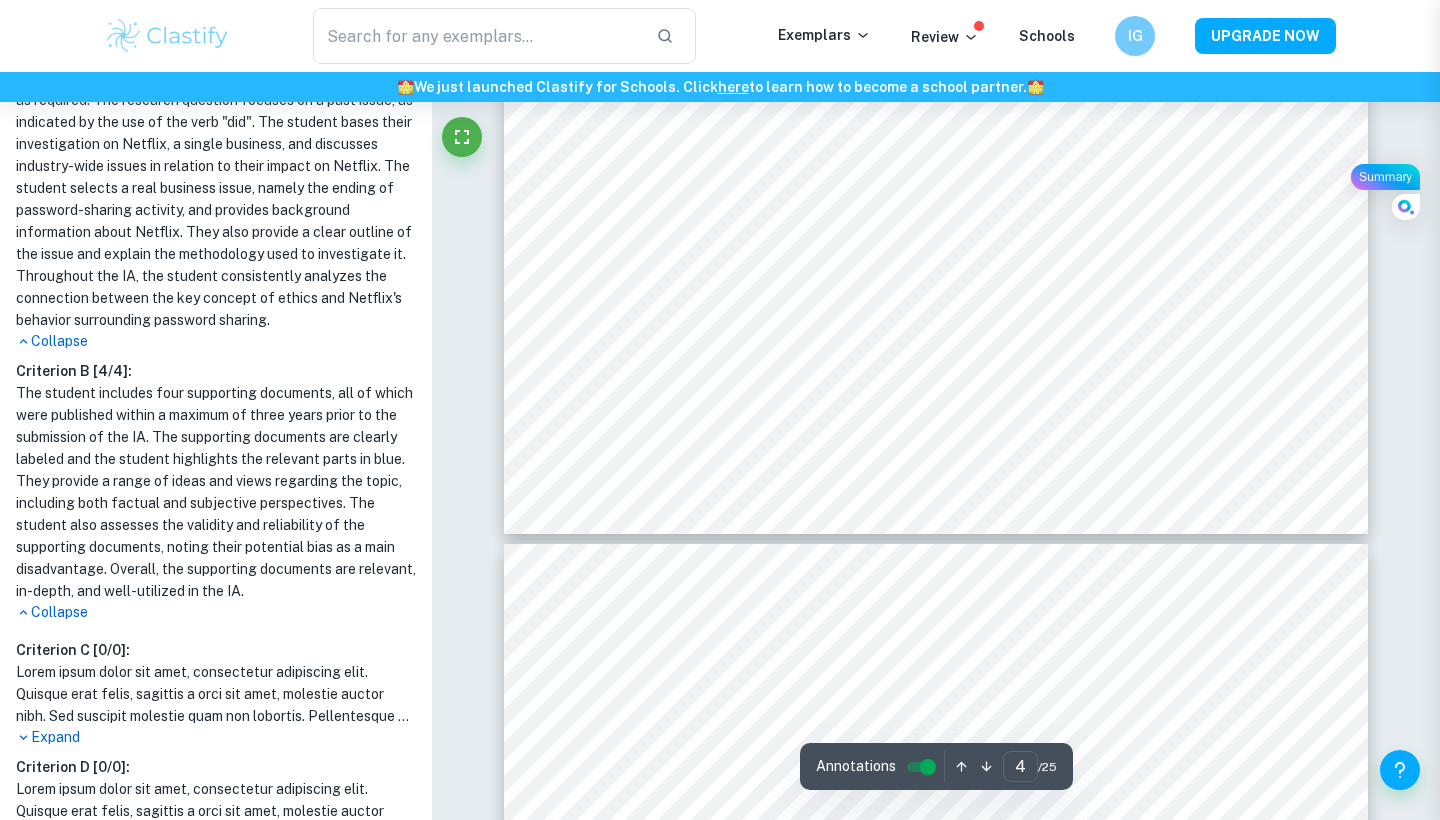 type on "3" 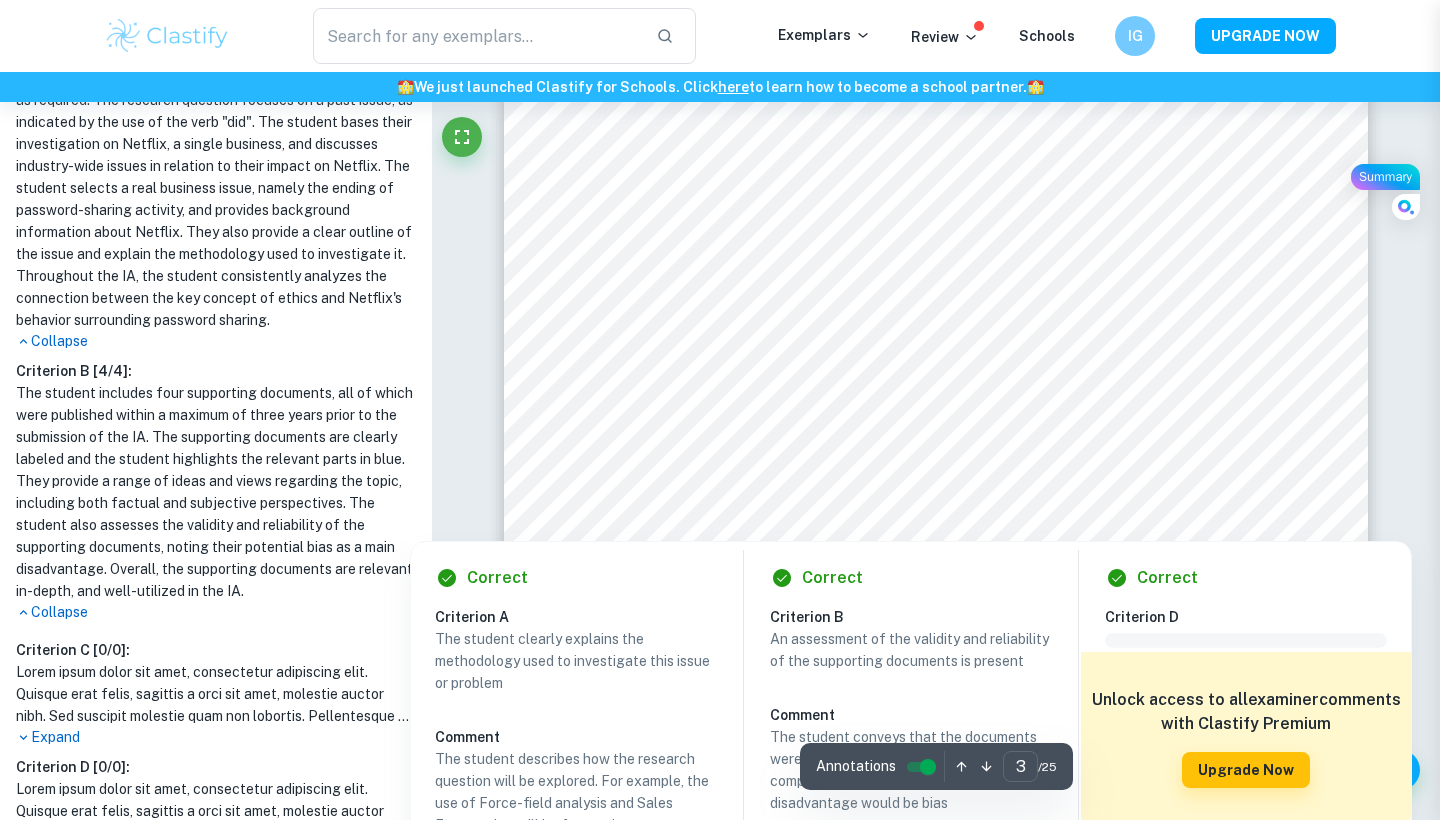 scroll, scrollTop: 3323, scrollLeft: 0, axis: vertical 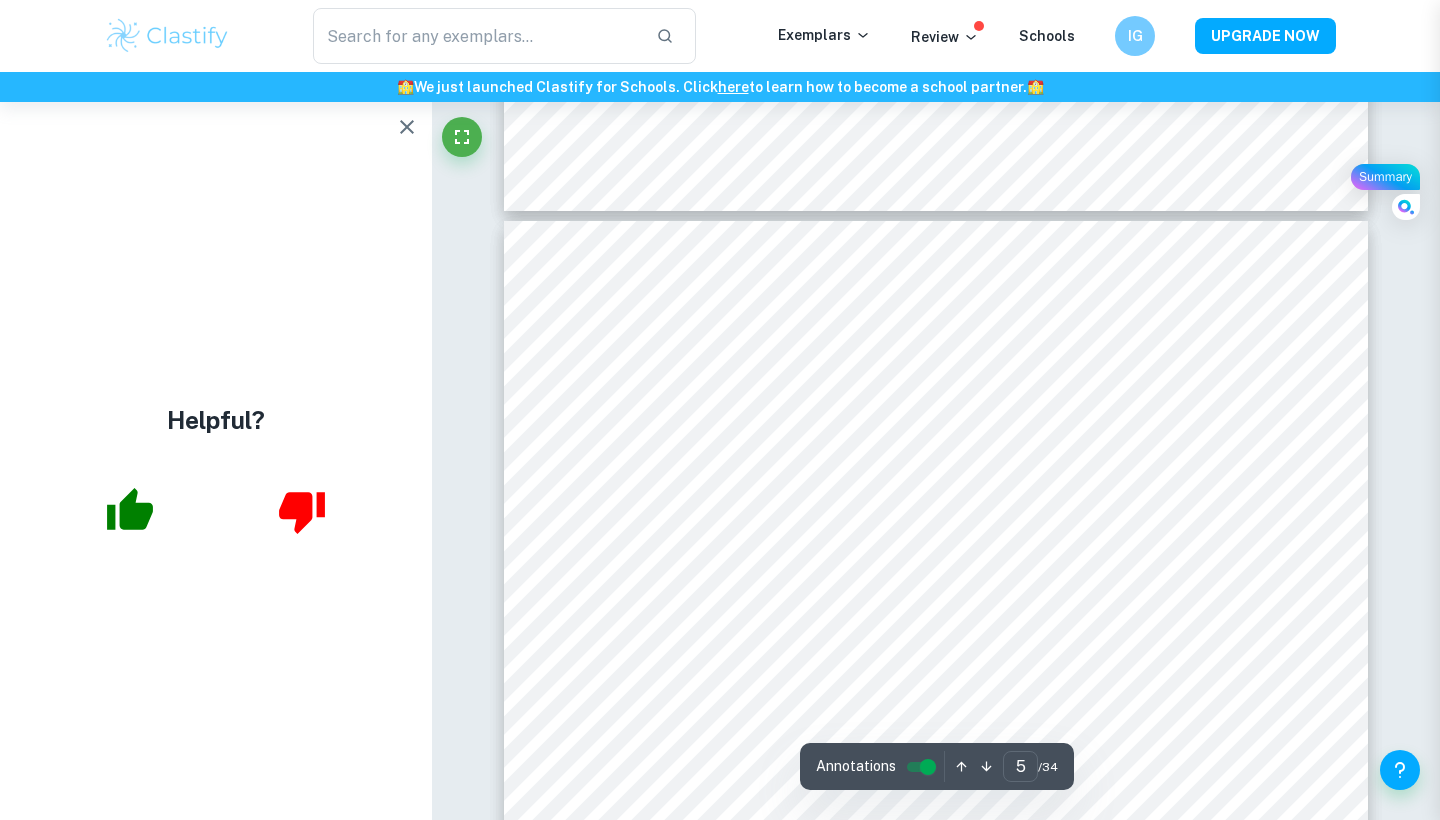 type on "4" 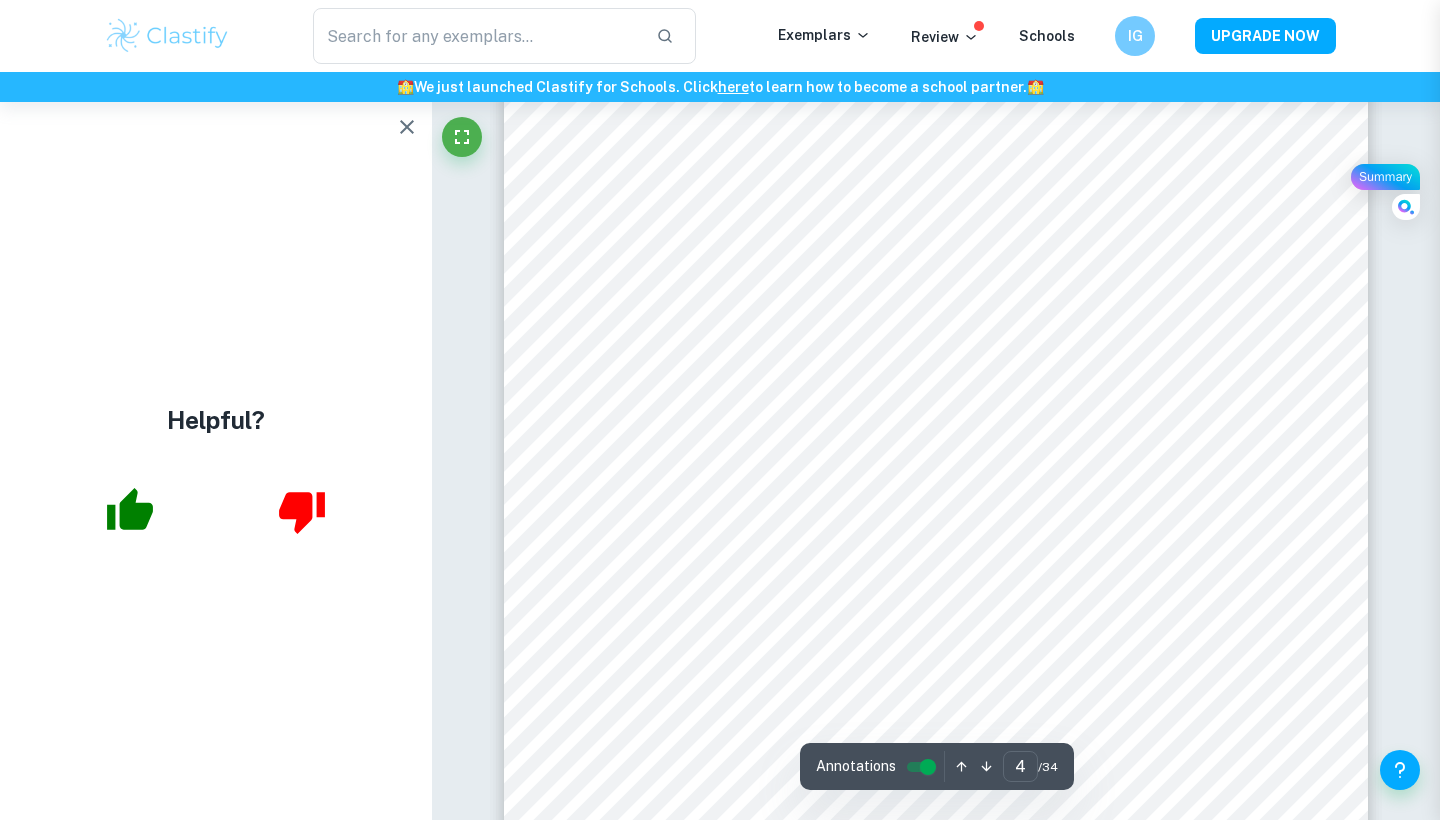 scroll, scrollTop: 4201, scrollLeft: 0, axis: vertical 